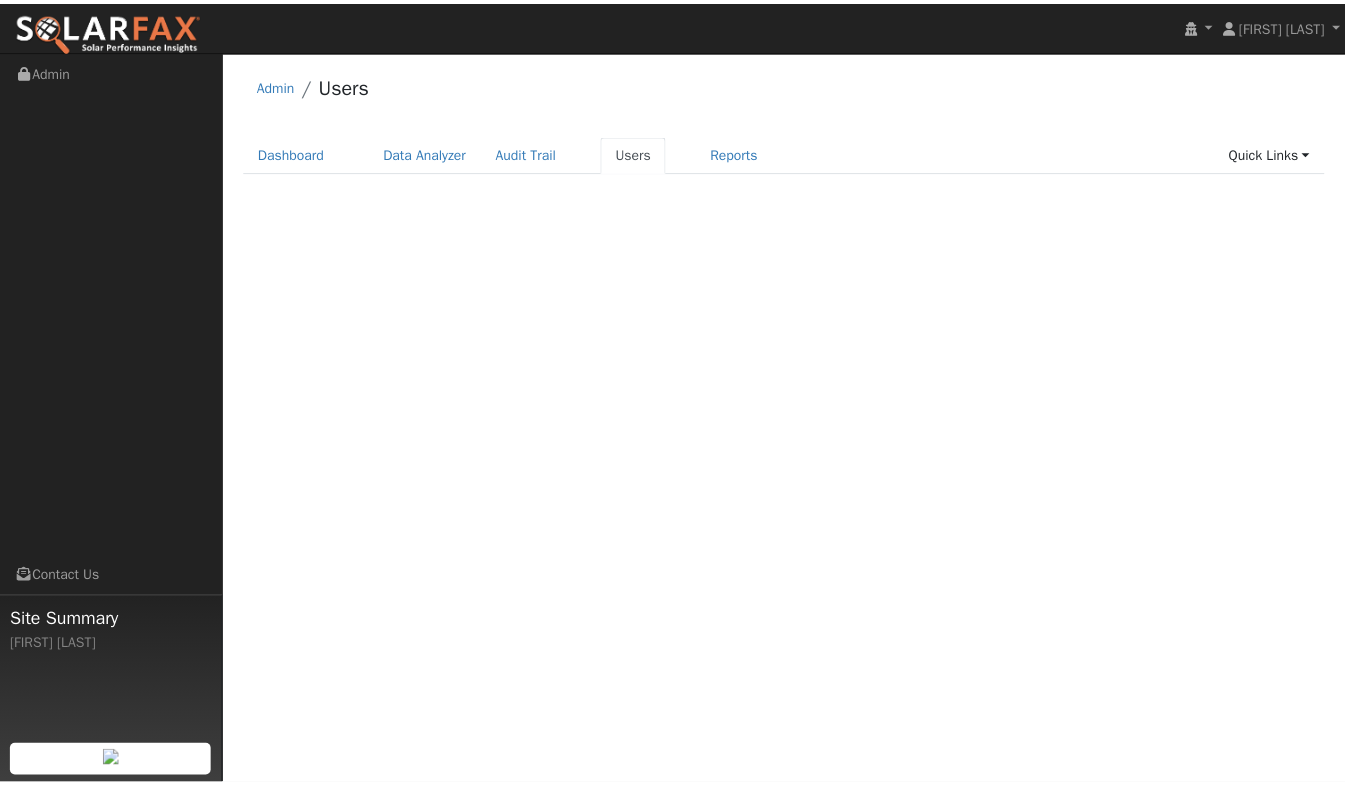 scroll, scrollTop: 0, scrollLeft: 0, axis: both 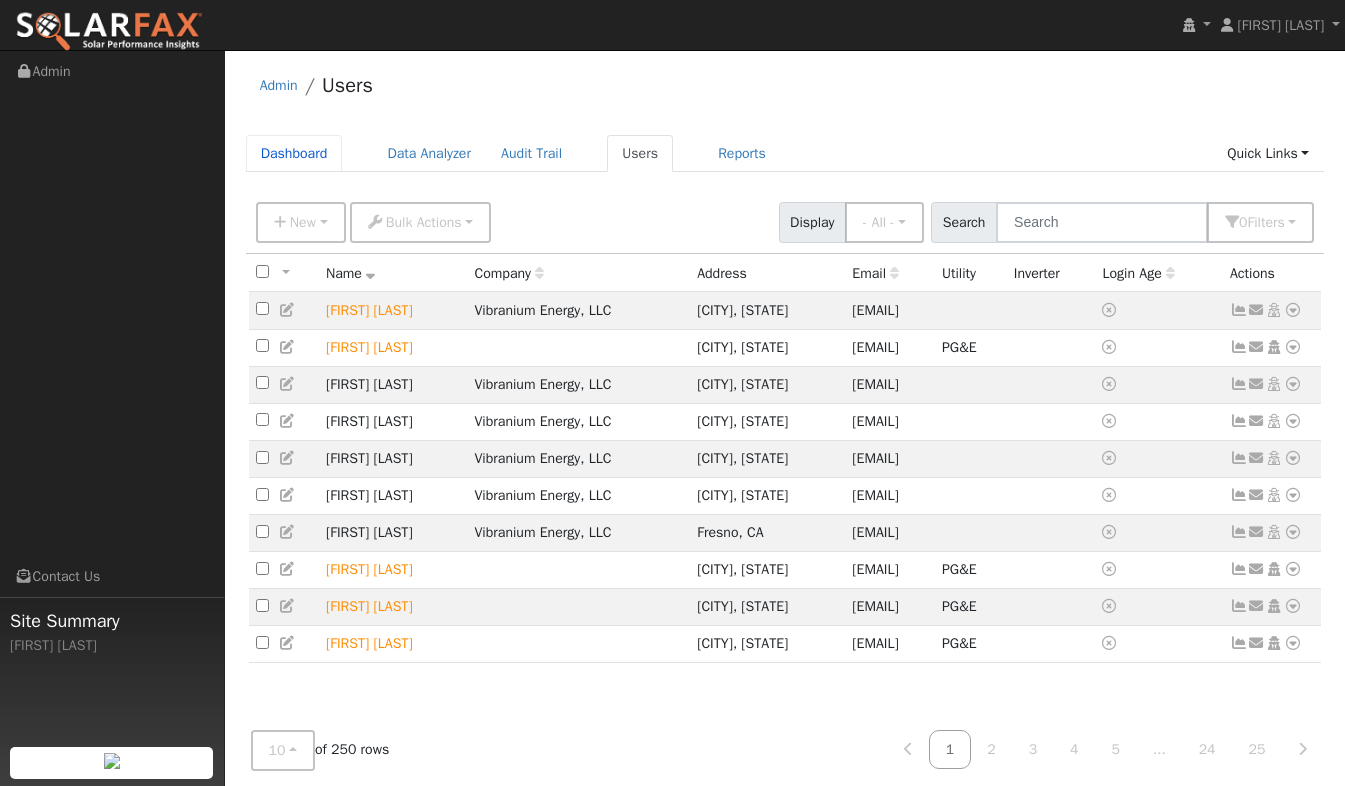 click on "Dashboard" at bounding box center (294, 153) 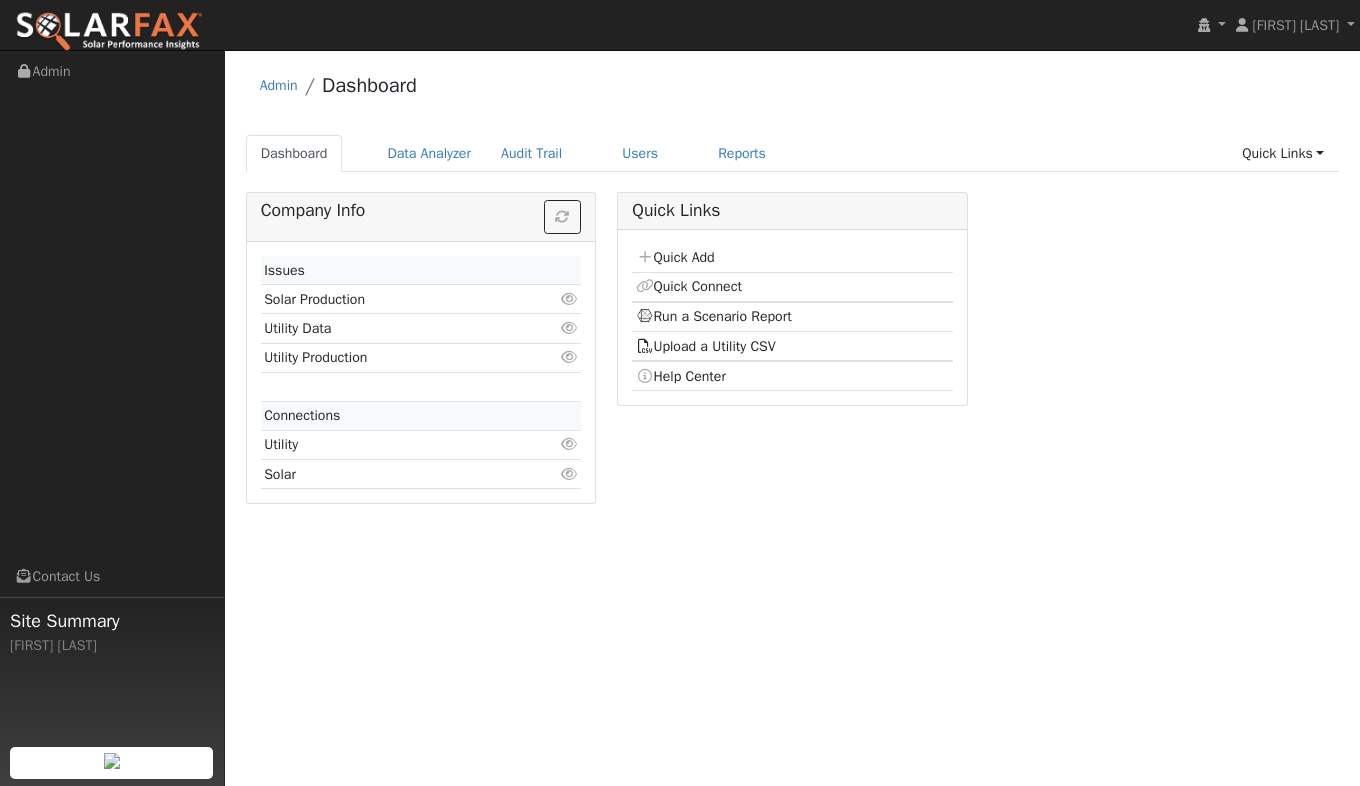 scroll, scrollTop: 0, scrollLeft: 0, axis: both 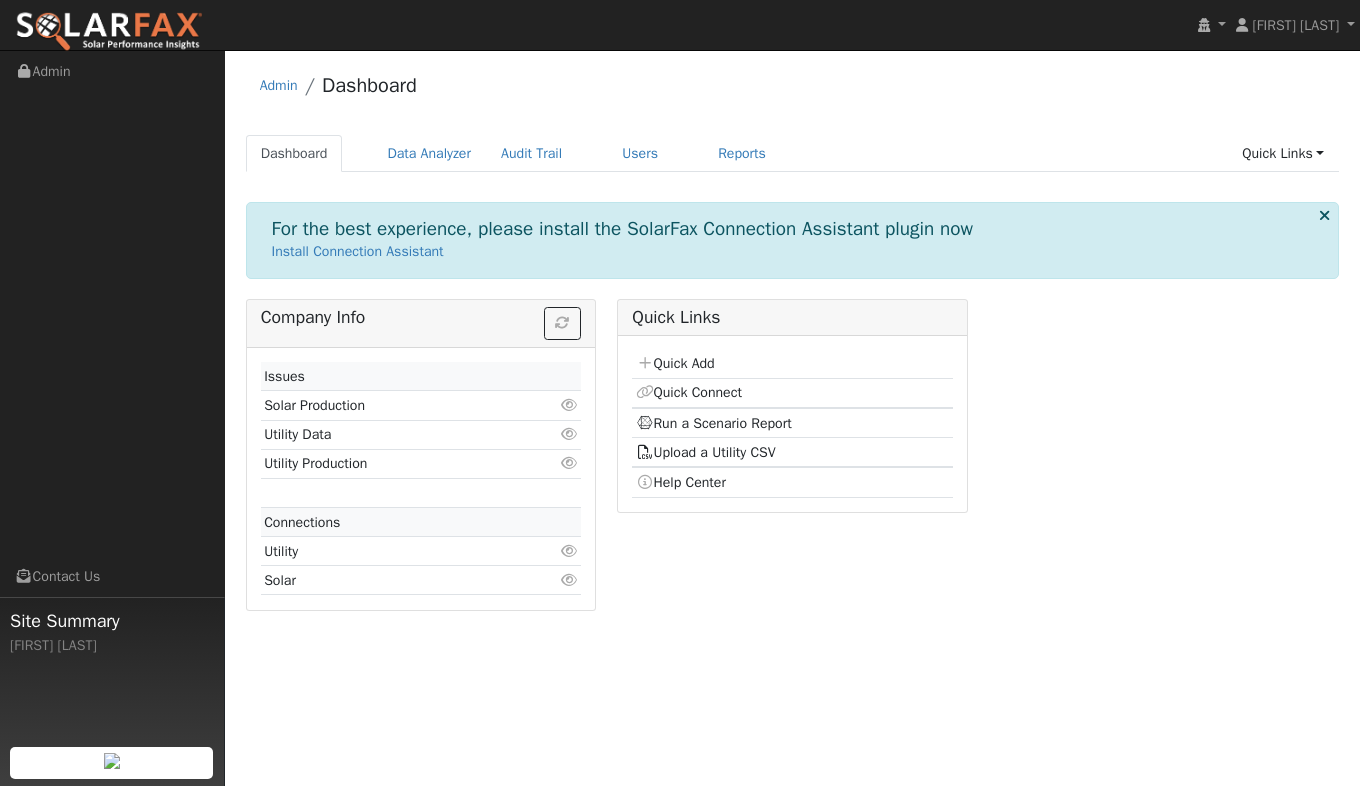 click on "Quick Add" at bounding box center [675, 363] 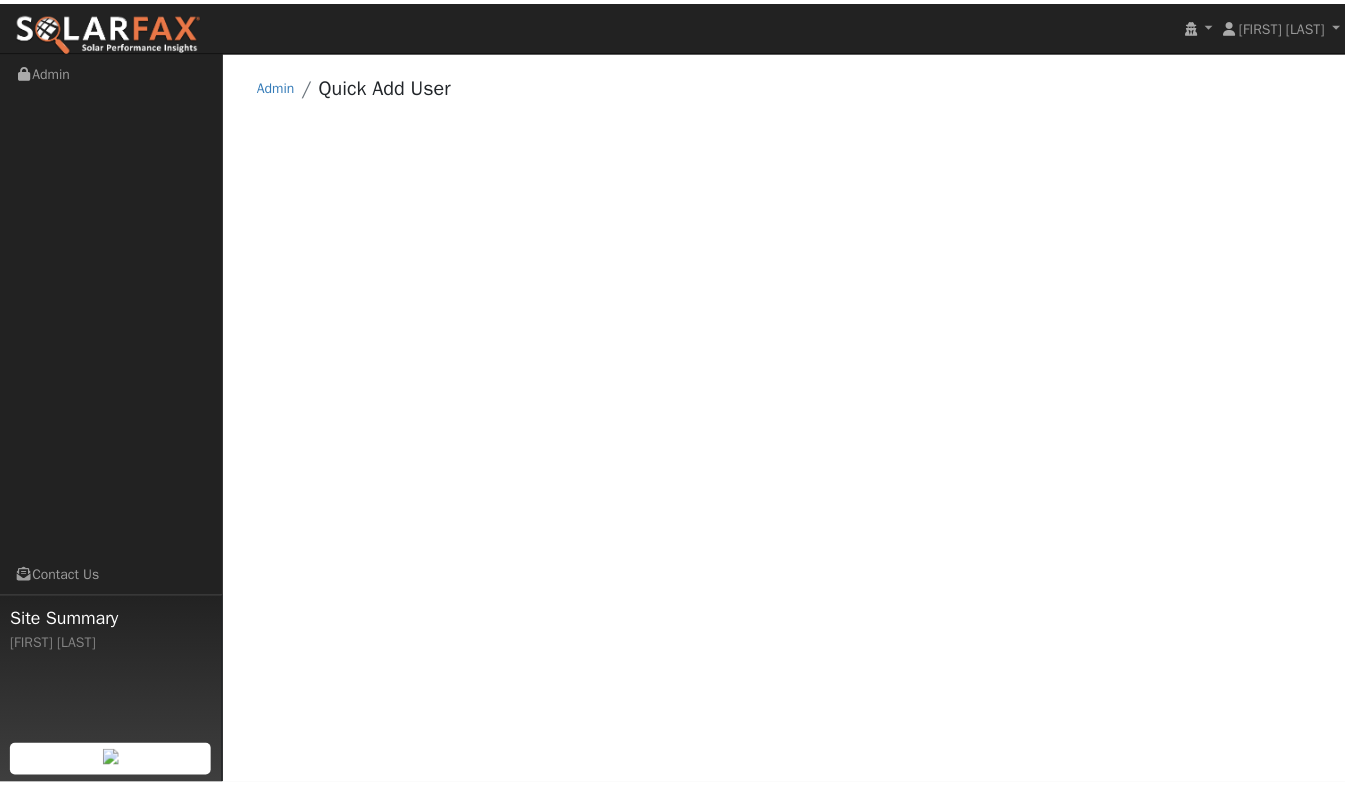 scroll, scrollTop: 0, scrollLeft: 0, axis: both 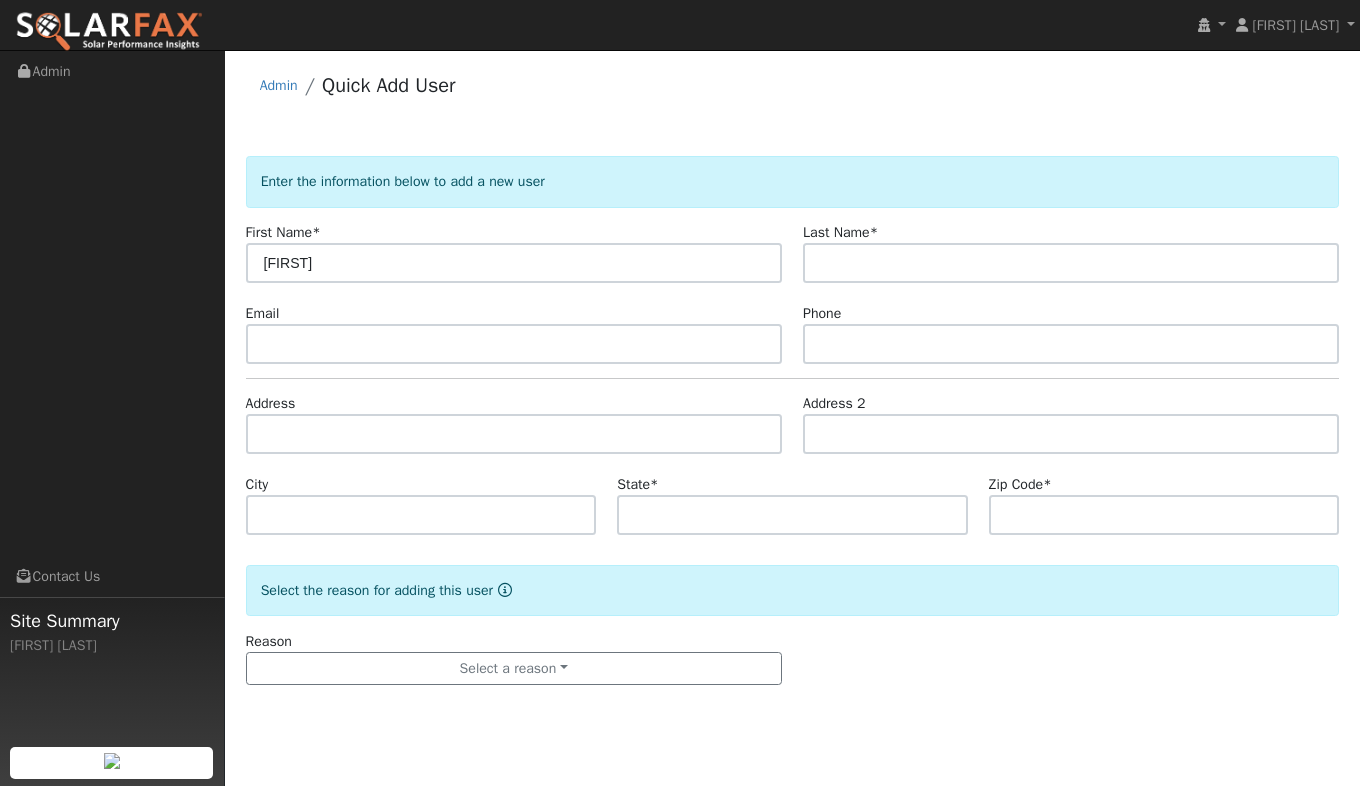 type on "[FIRST]" 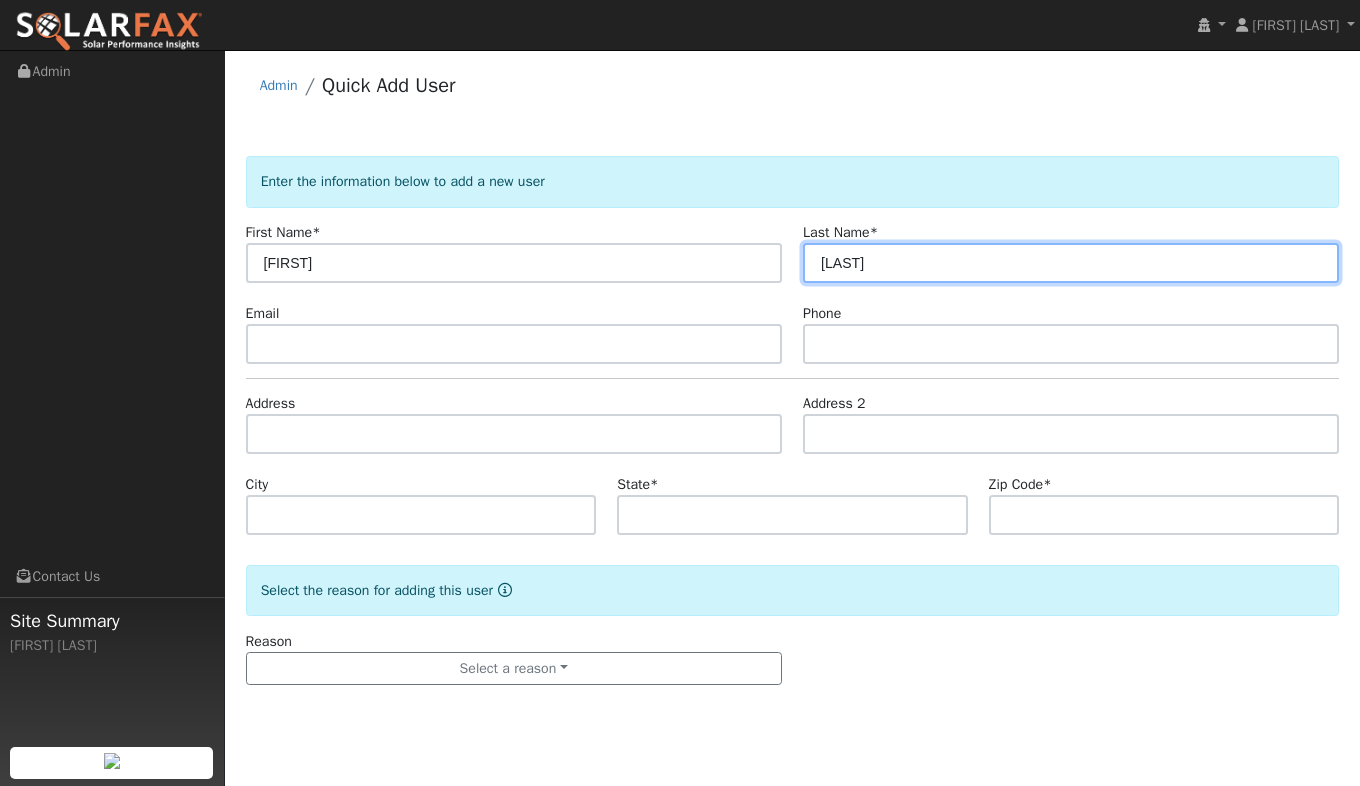 type on "Reyes" 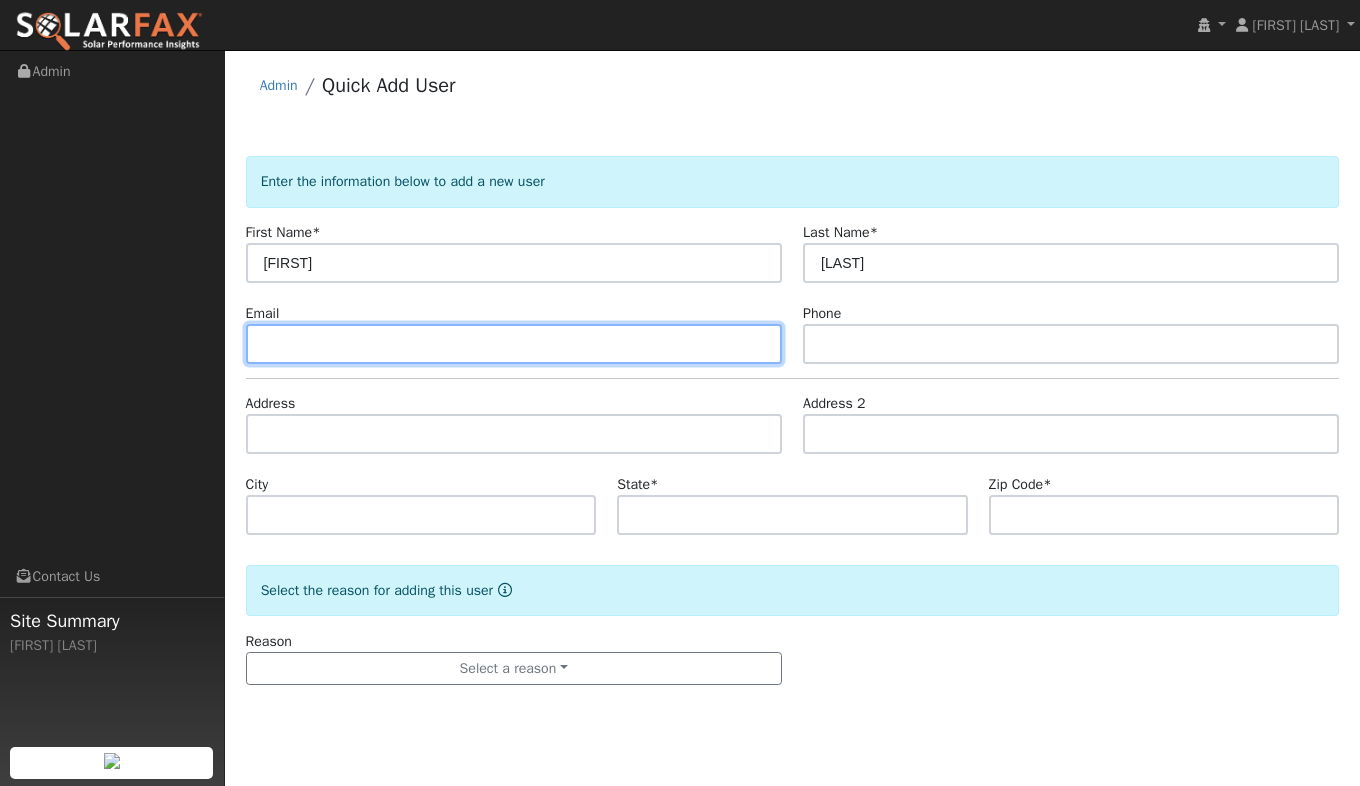 paste on "lreyesfamily@sbcglobal.net" 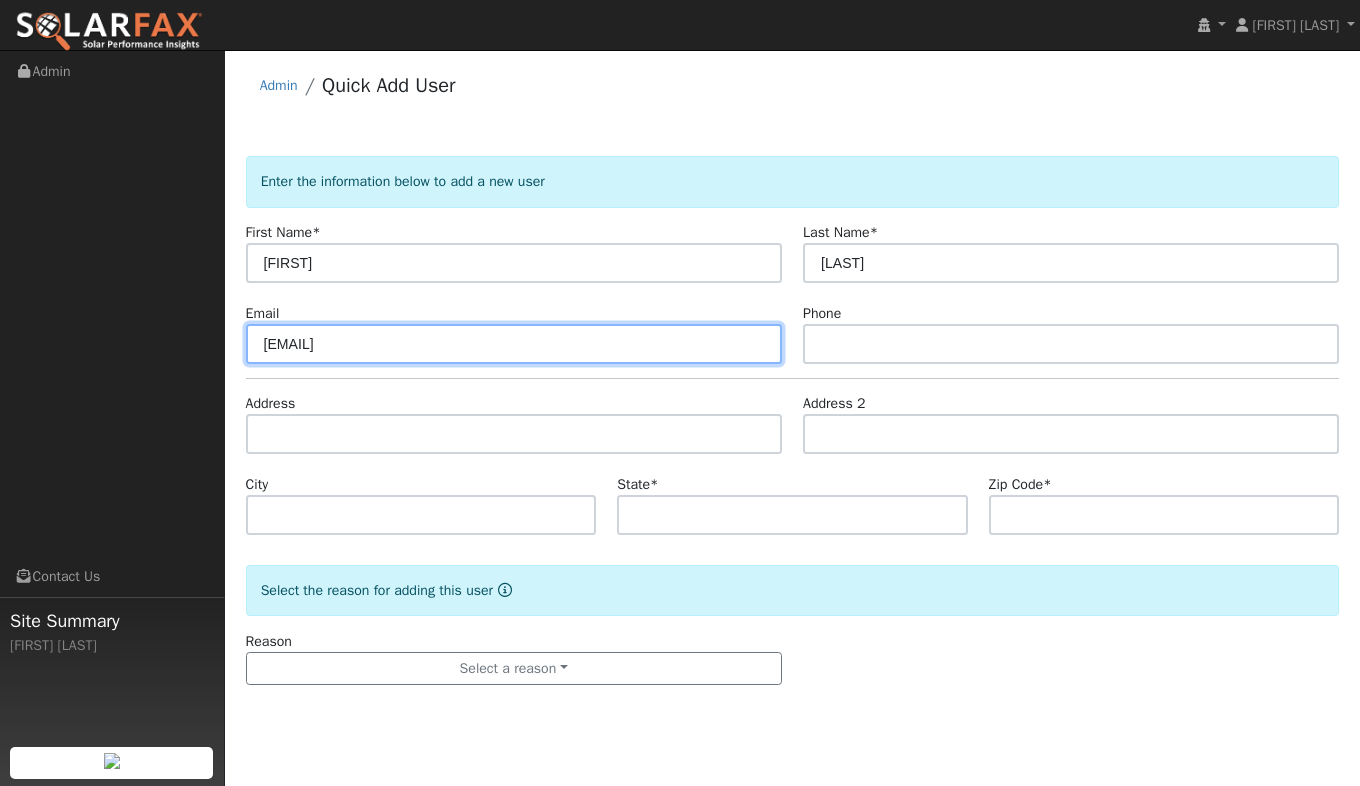 type on "lreyesfamily@sbcglobal.net" 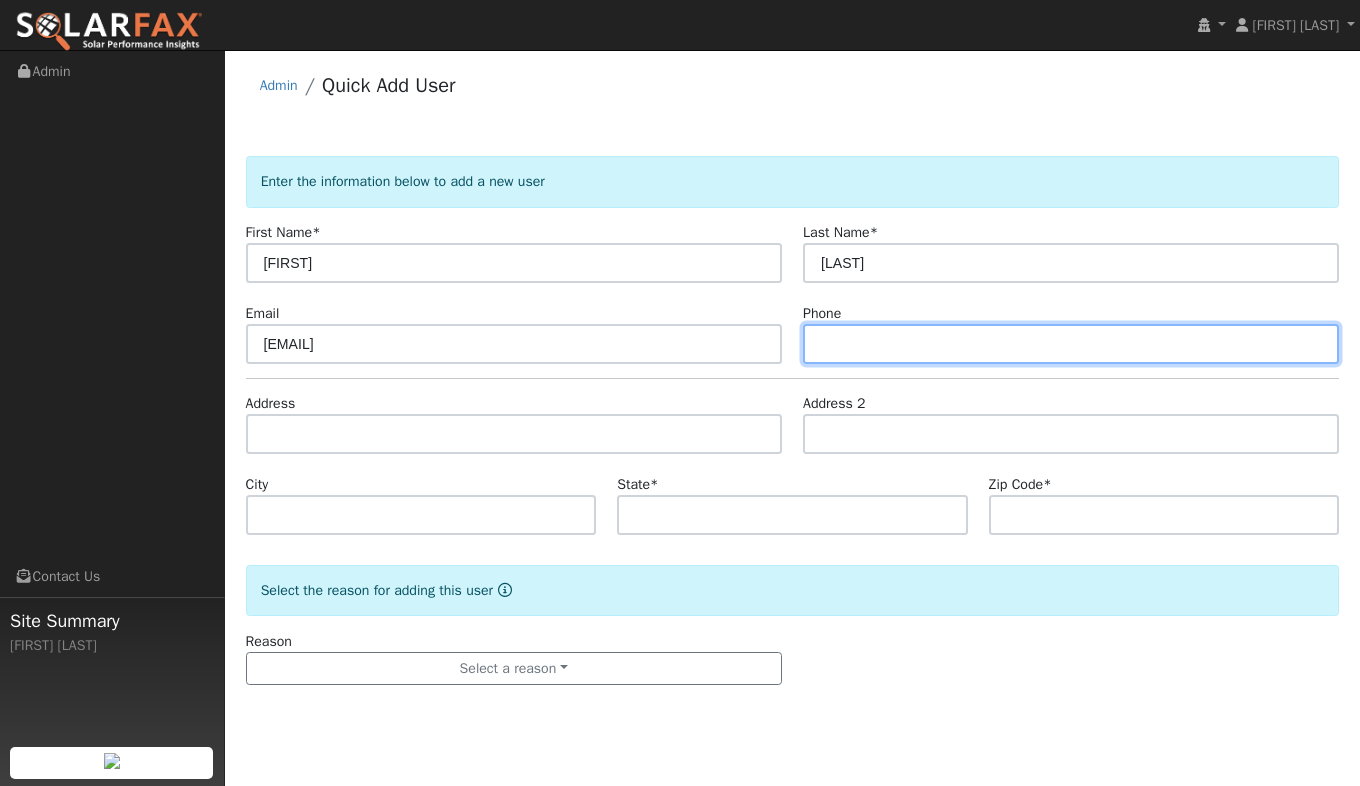 click at bounding box center [1071, 344] 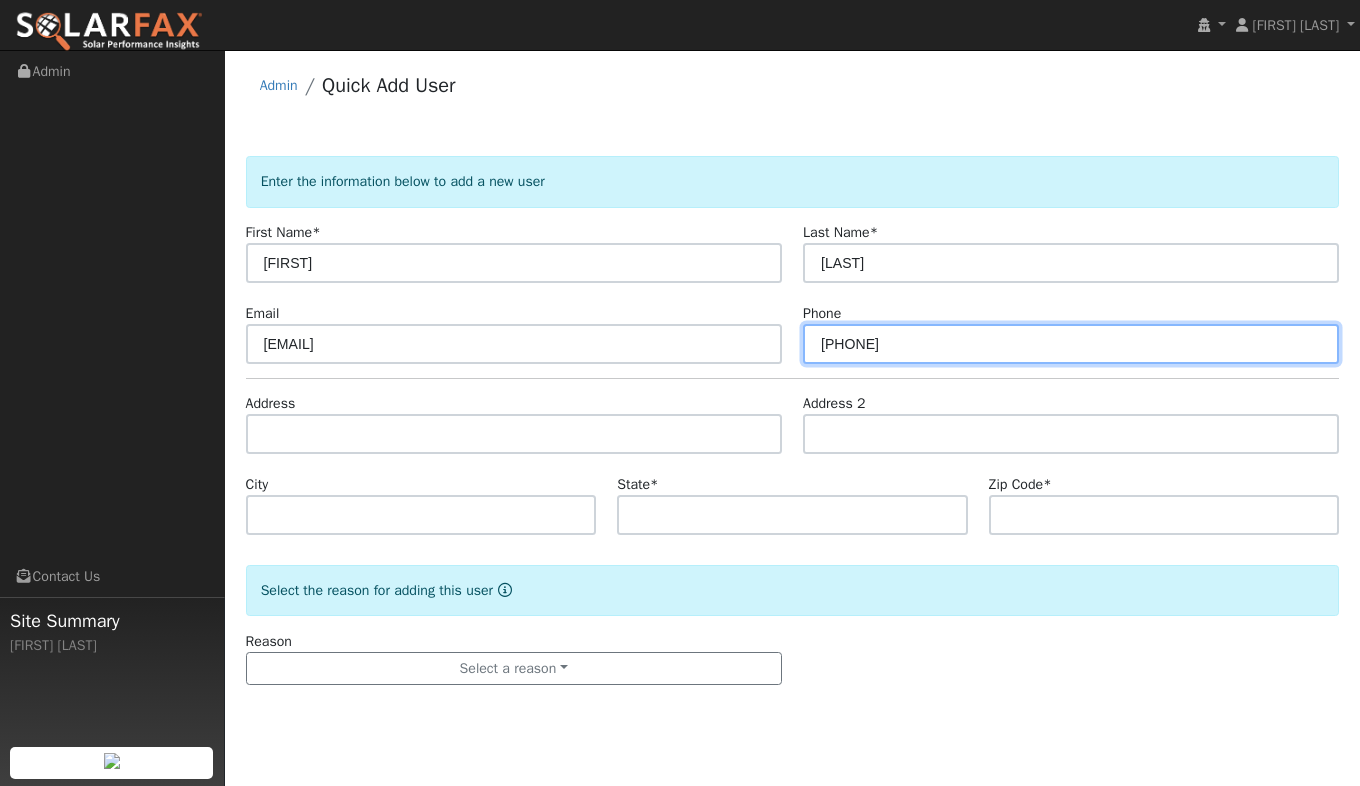 type on "9169472754" 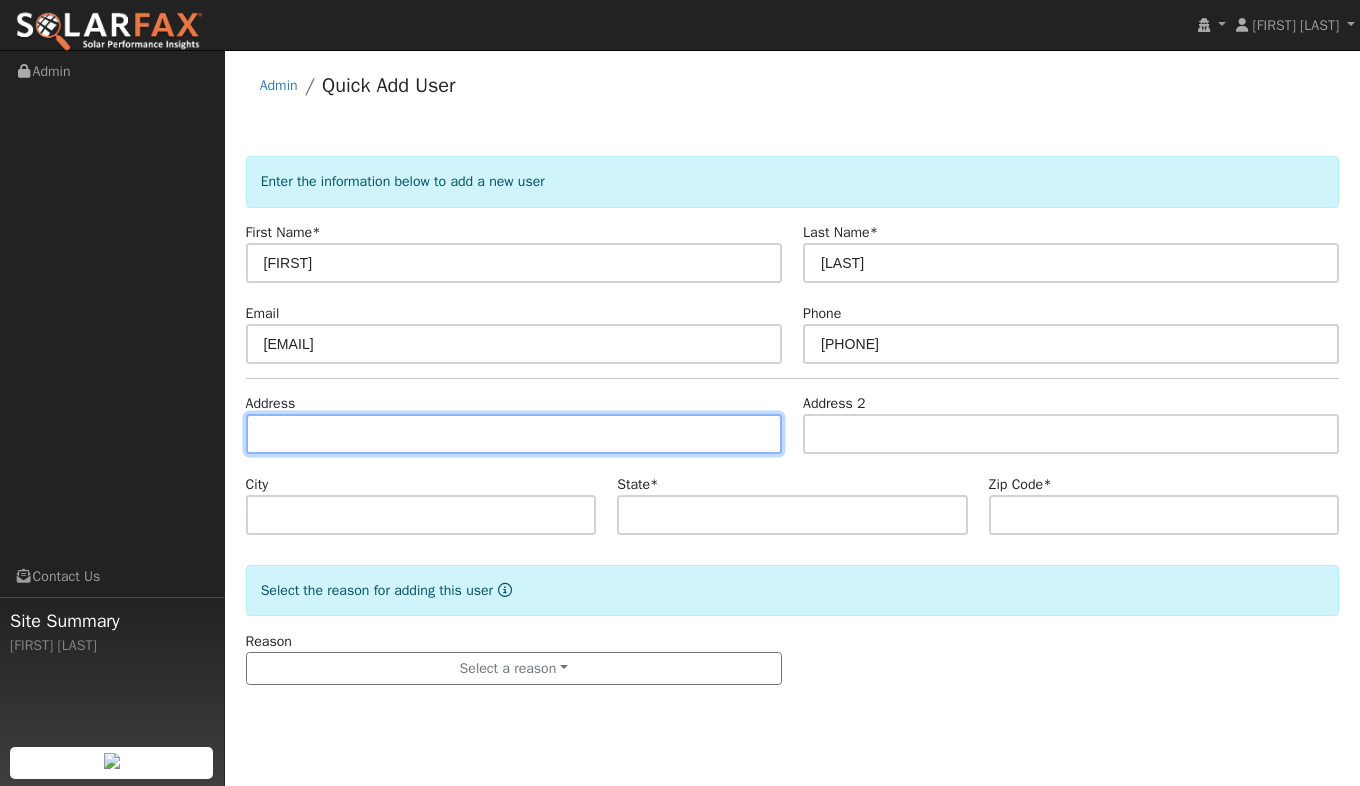 click at bounding box center (514, 434) 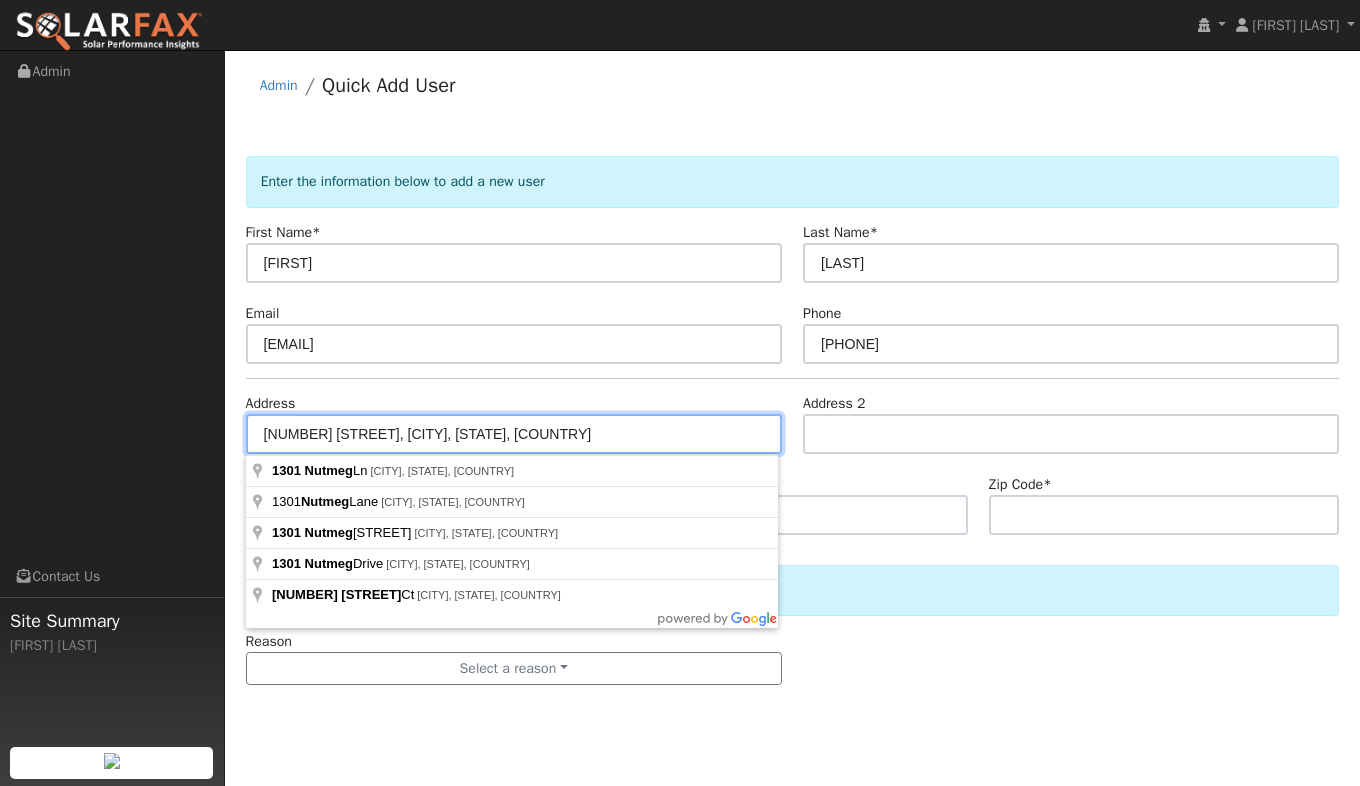 type on "1301 Nutmeg Lane" 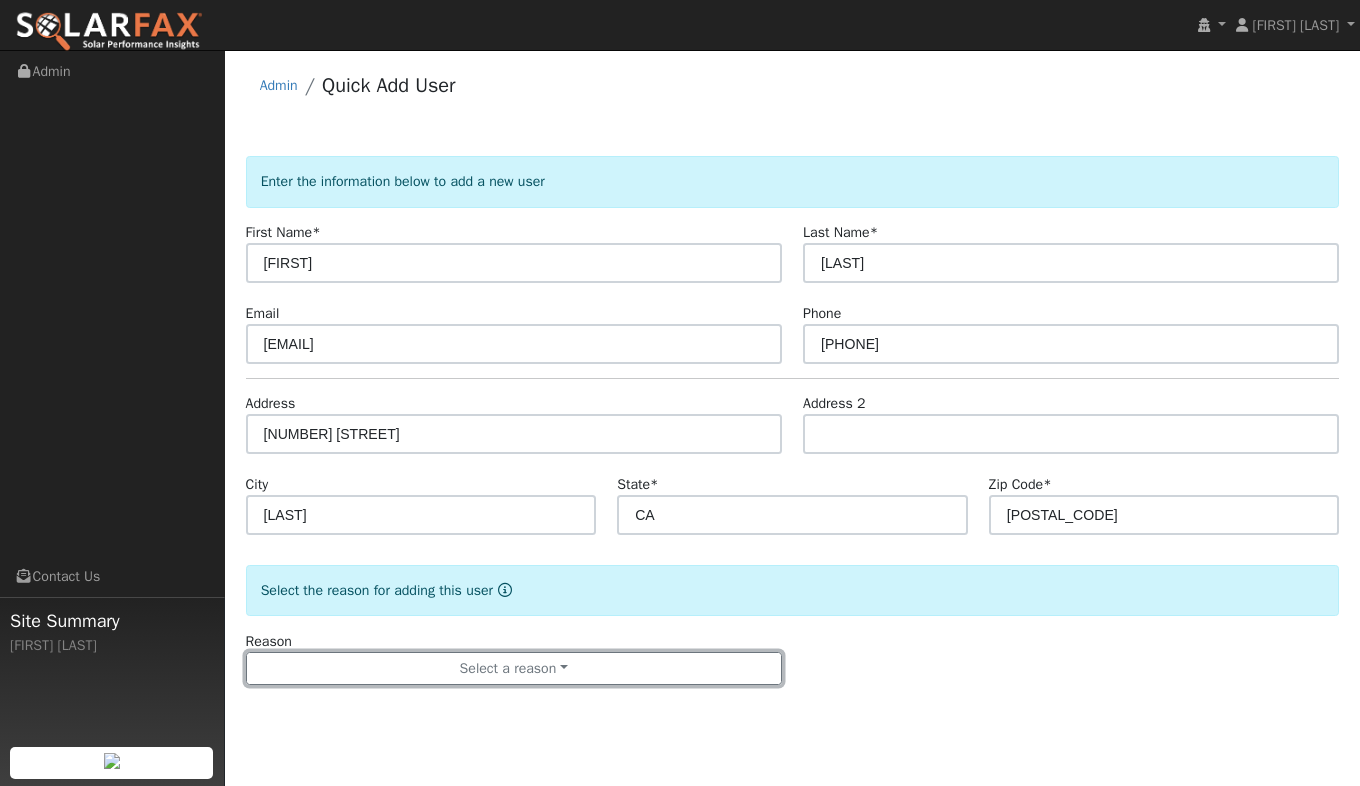click on "Select a reason" at bounding box center (514, 669) 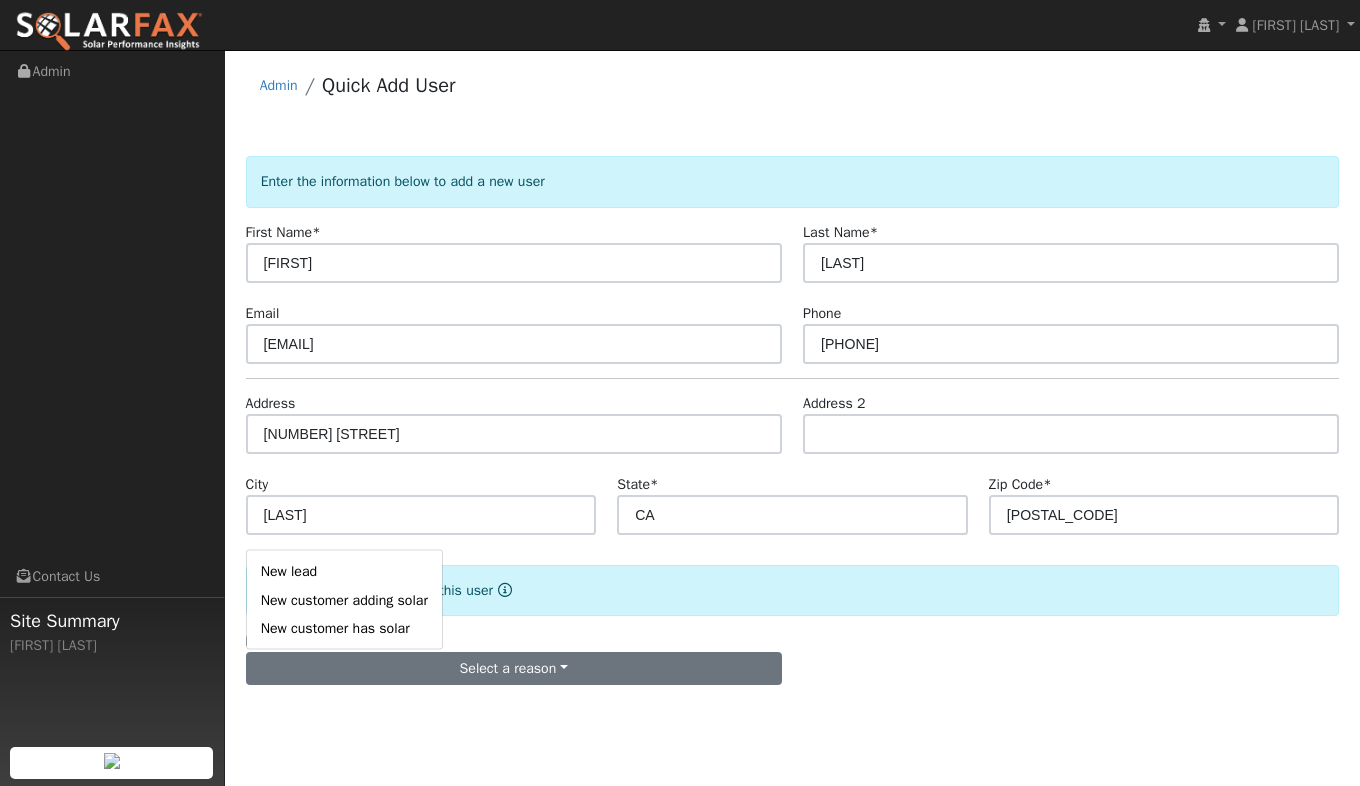 click on "New lead" at bounding box center [344, 571] 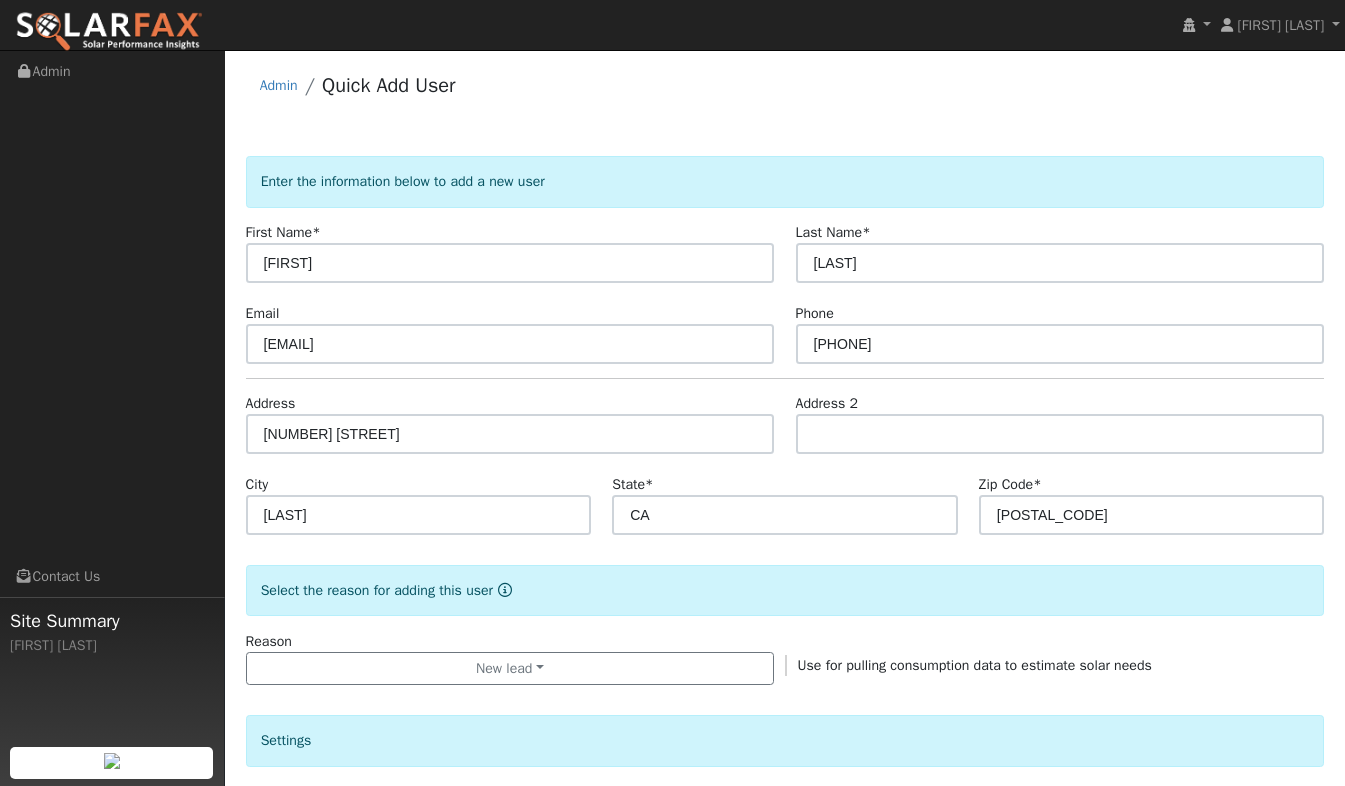 scroll, scrollTop: 506, scrollLeft: 0, axis: vertical 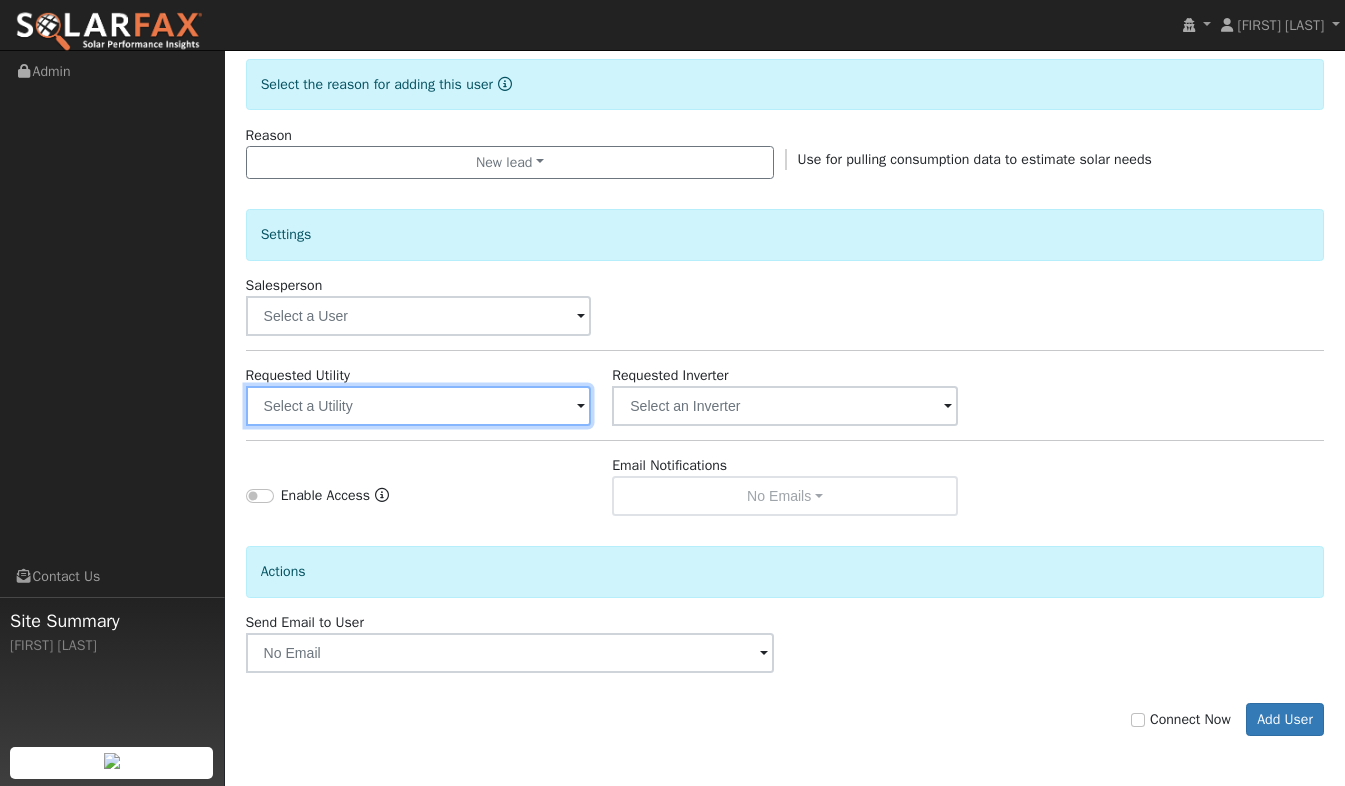 click at bounding box center (419, 406) 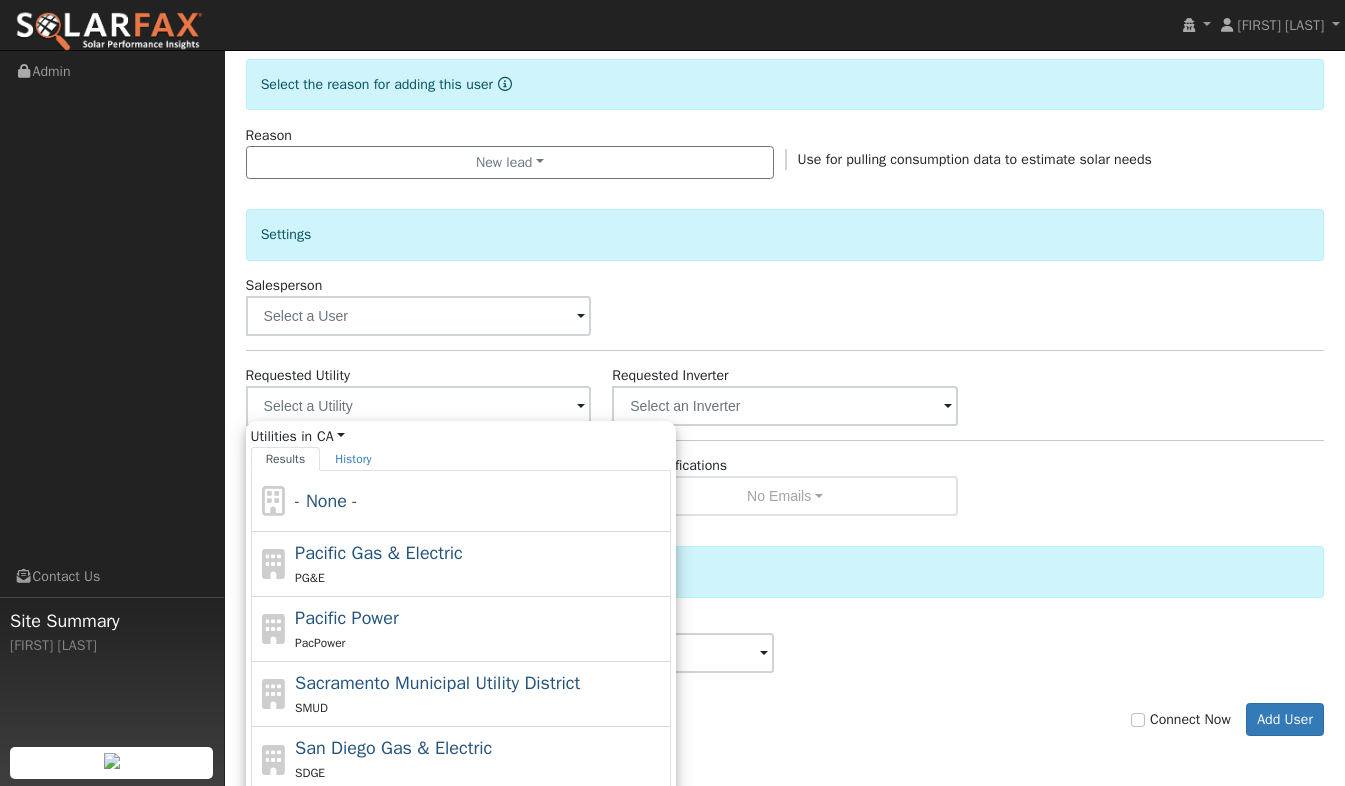 click on "PG&E" at bounding box center [480, 577] 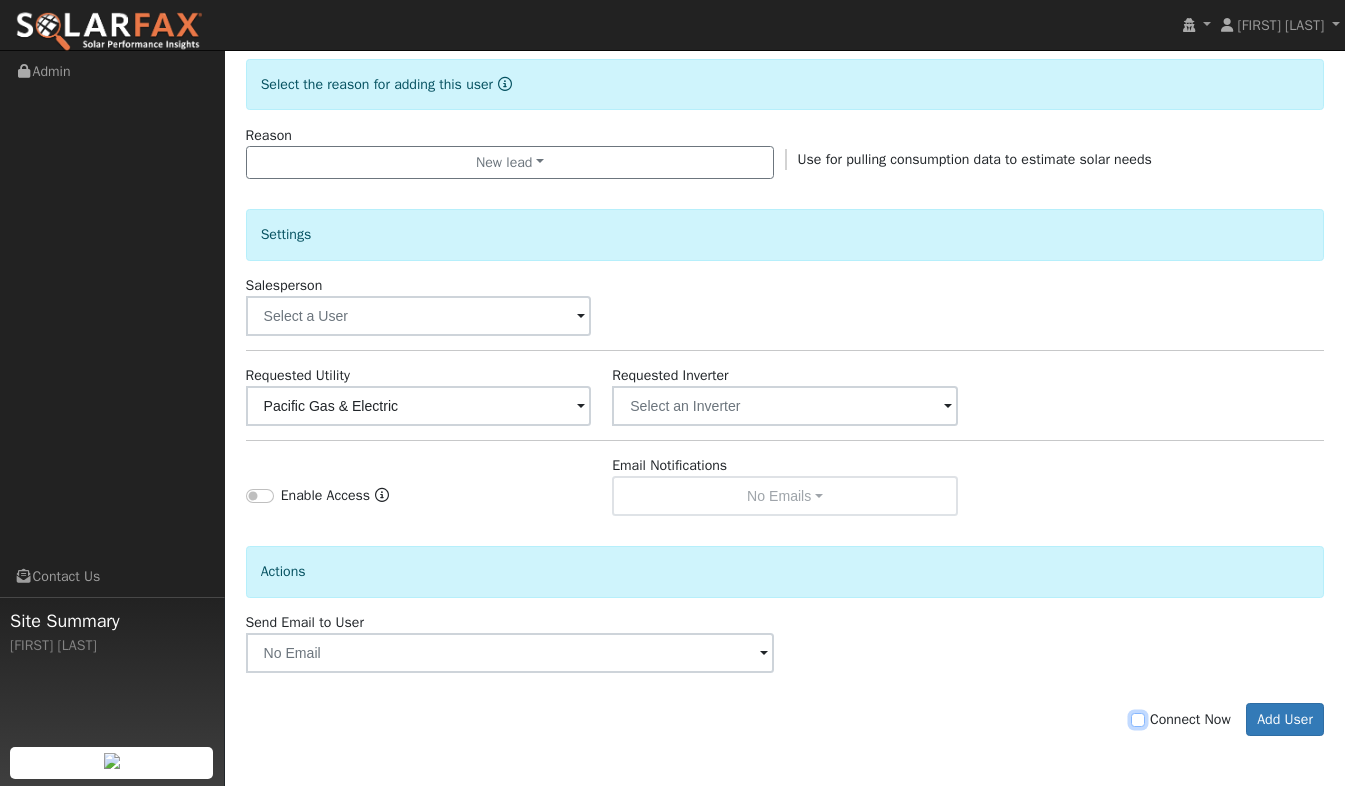 click on "Connect Now" at bounding box center (1138, 720) 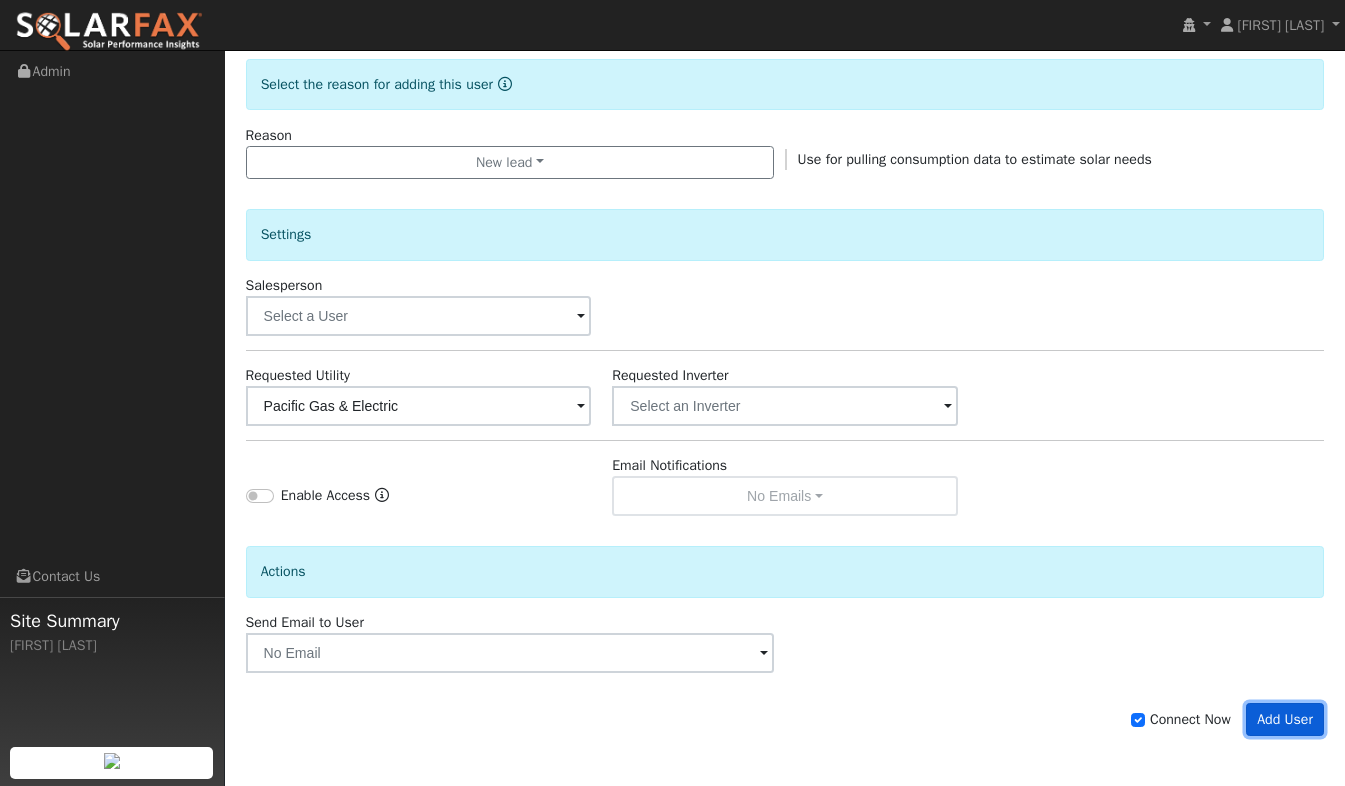 click on "Add User" at bounding box center [1285, 720] 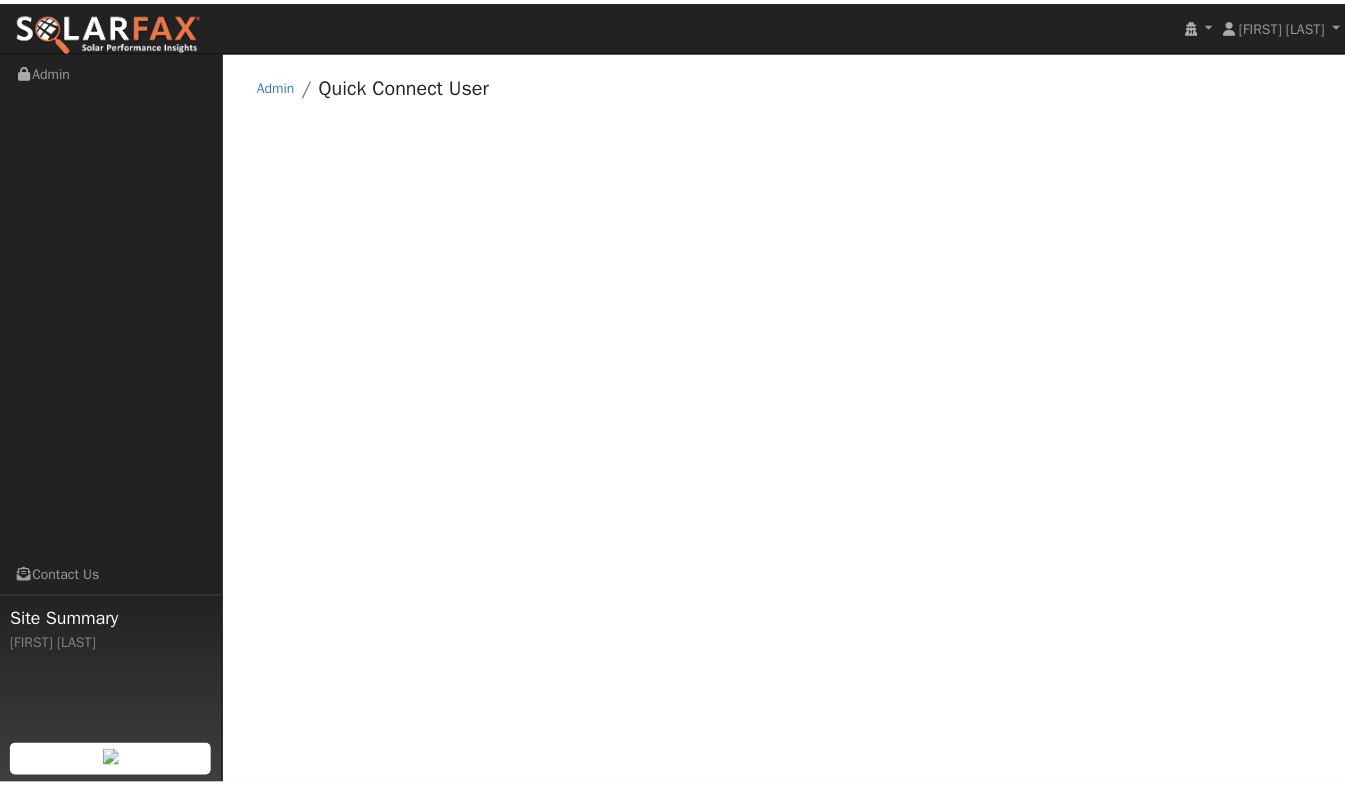 scroll, scrollTop: 0, scrollLeft: 0, axis: both 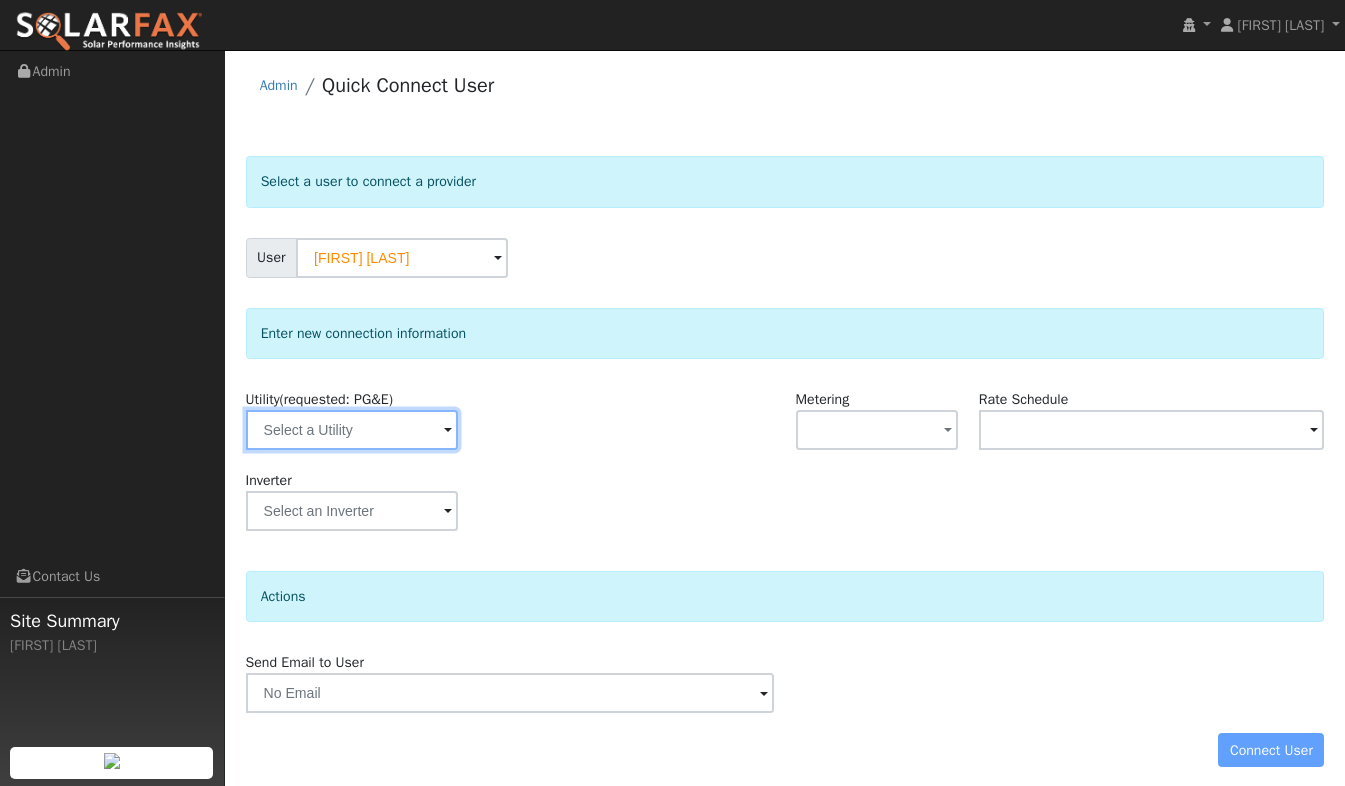 click at bounding box center (352, 430) 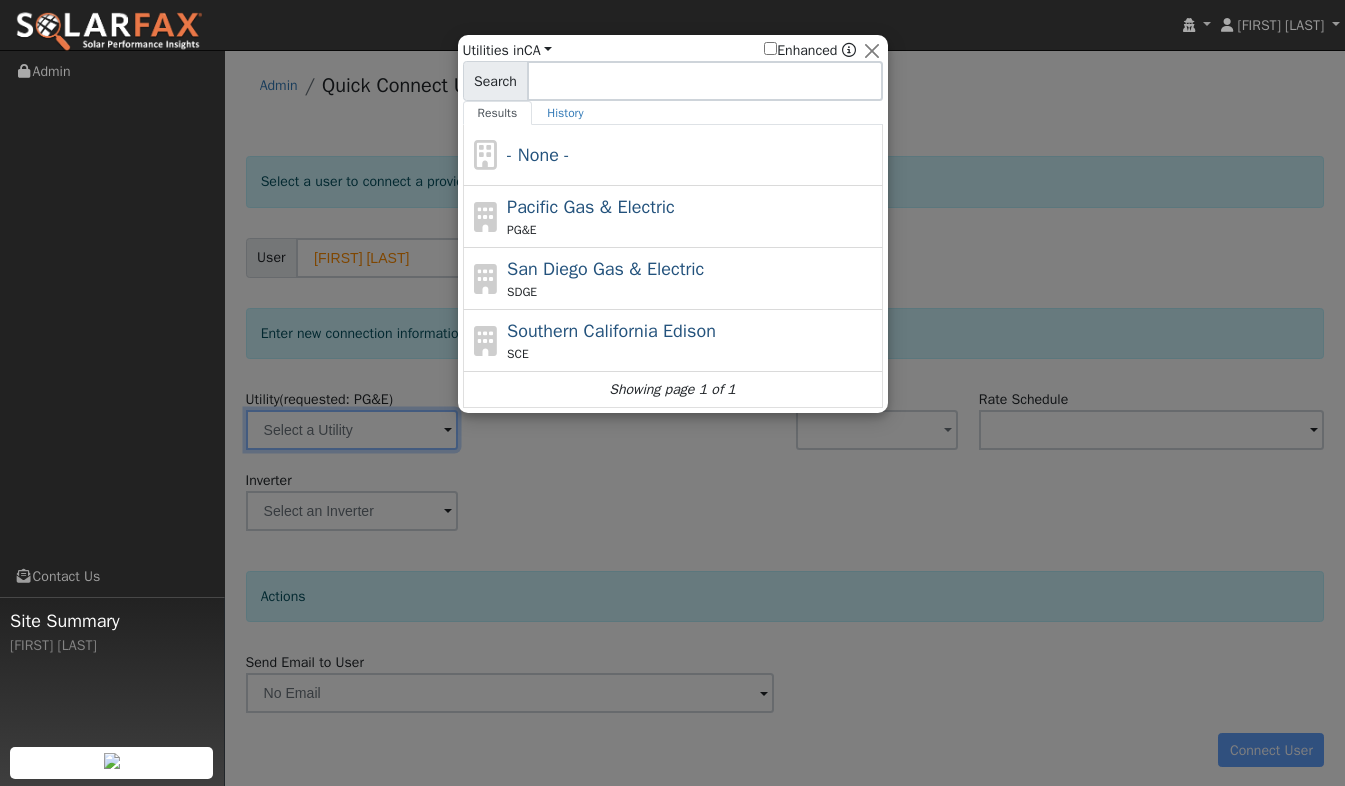 click on "PG&E" at bounding box center [692, 230] 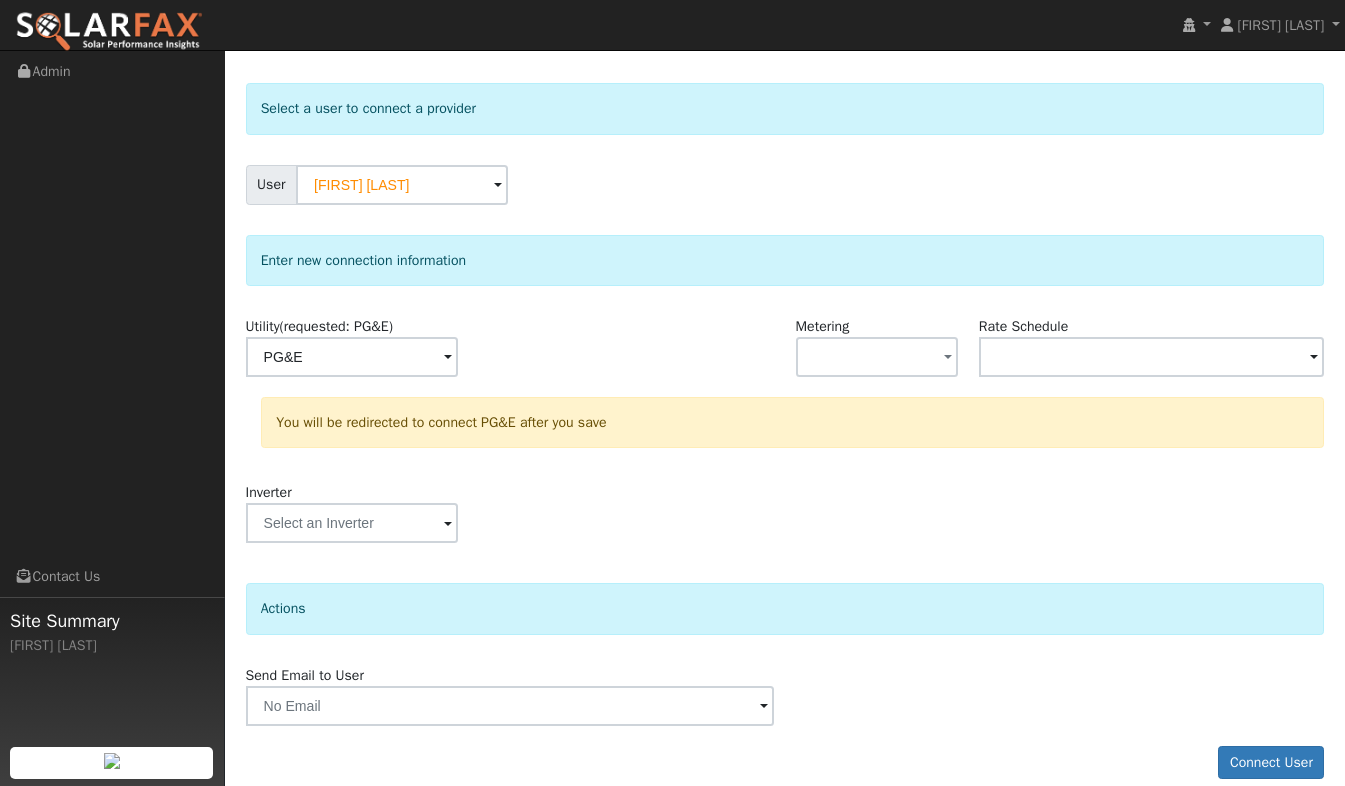 scroll, scrollTop: 96, scrollLeft: 0, axis: vertical 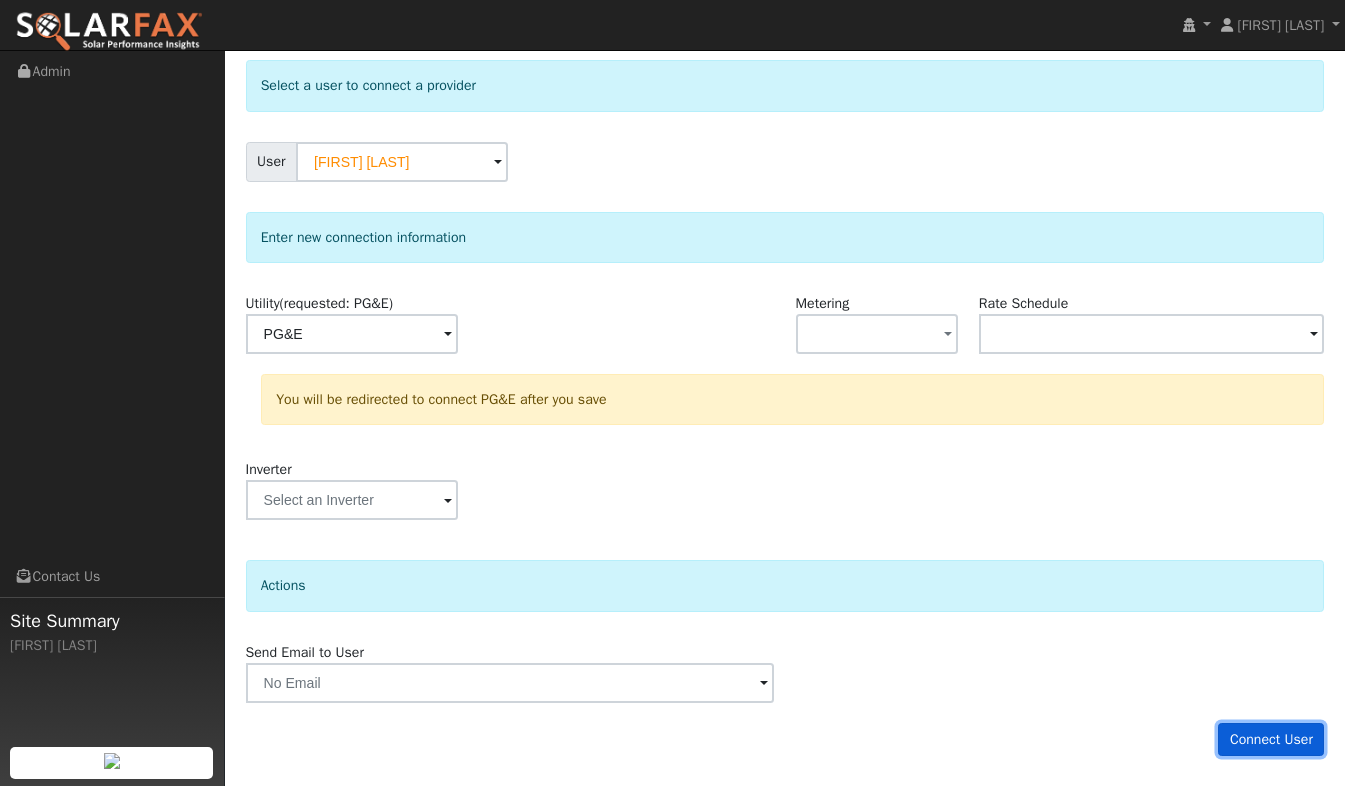 click on "Connect User" at bounding box center [1271, 740] 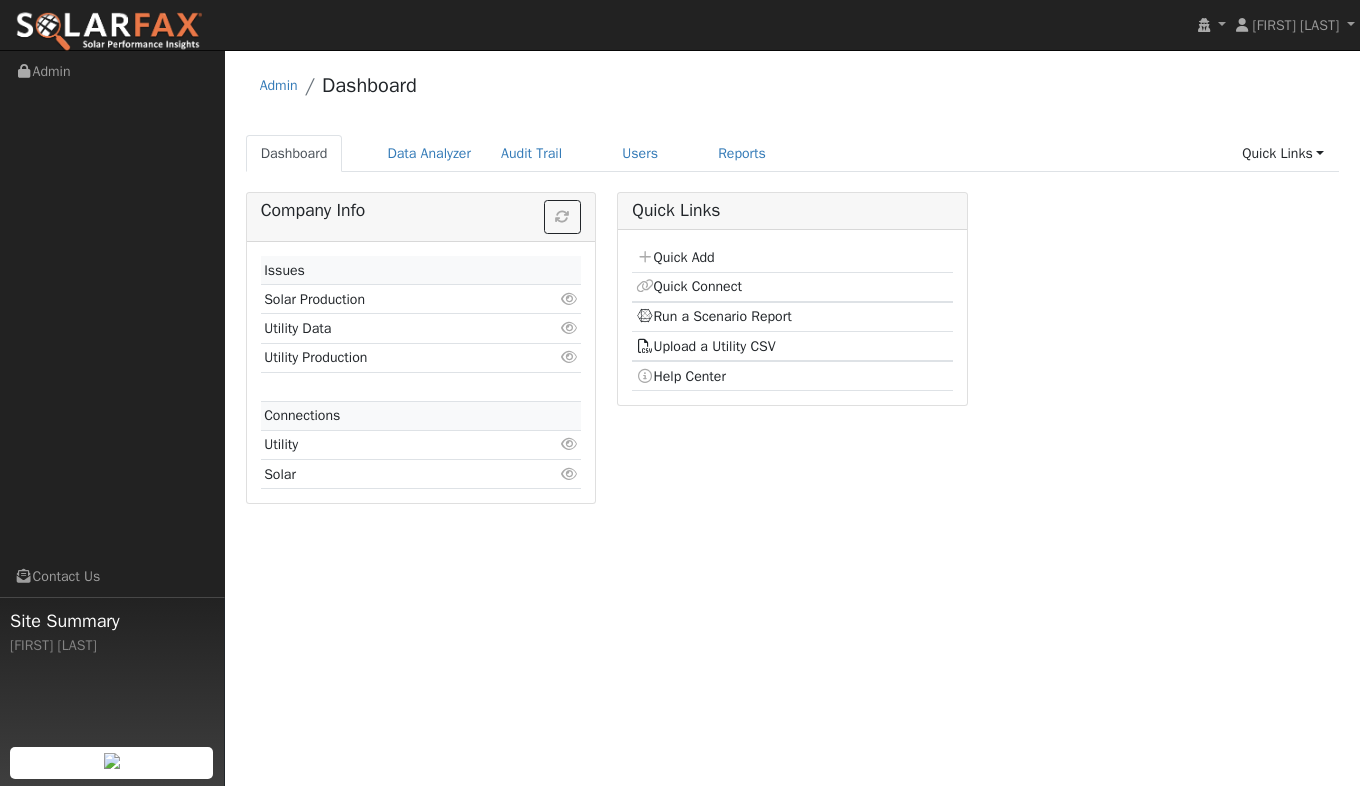 scroll, scrollTop: 0, scrollLeft: 0, axis: both 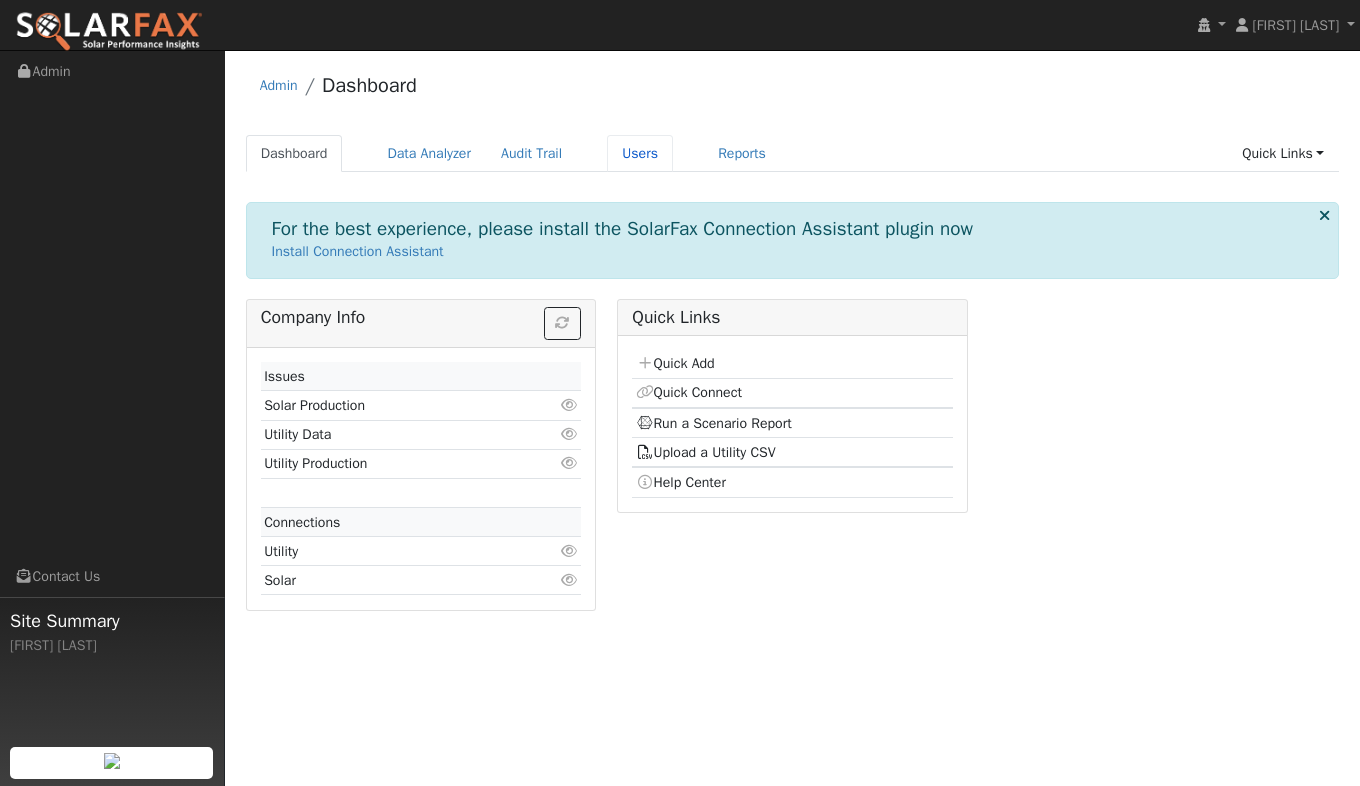 click on "Users" at bounding box center (640, 153) 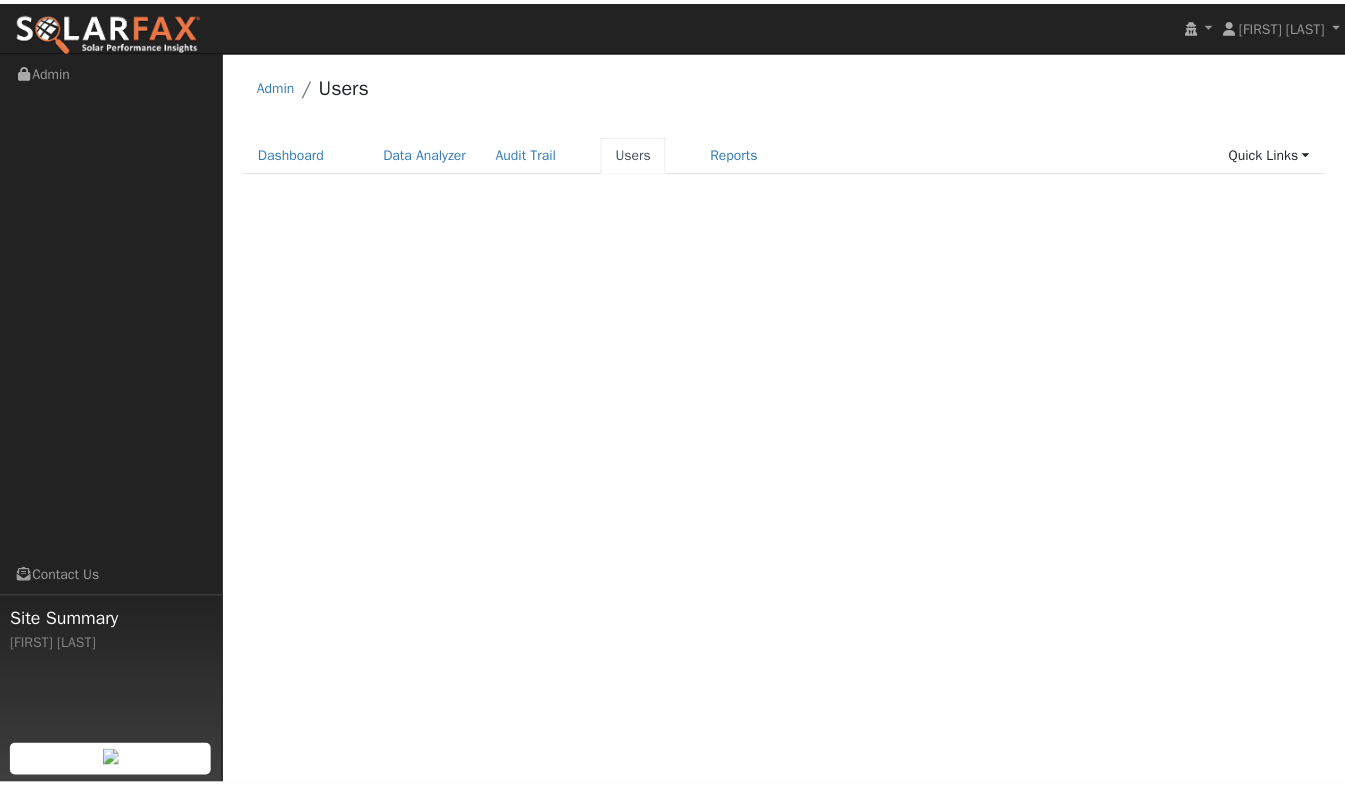 scroll, scrollTop: 0, scrollLeft: 0, axis: both 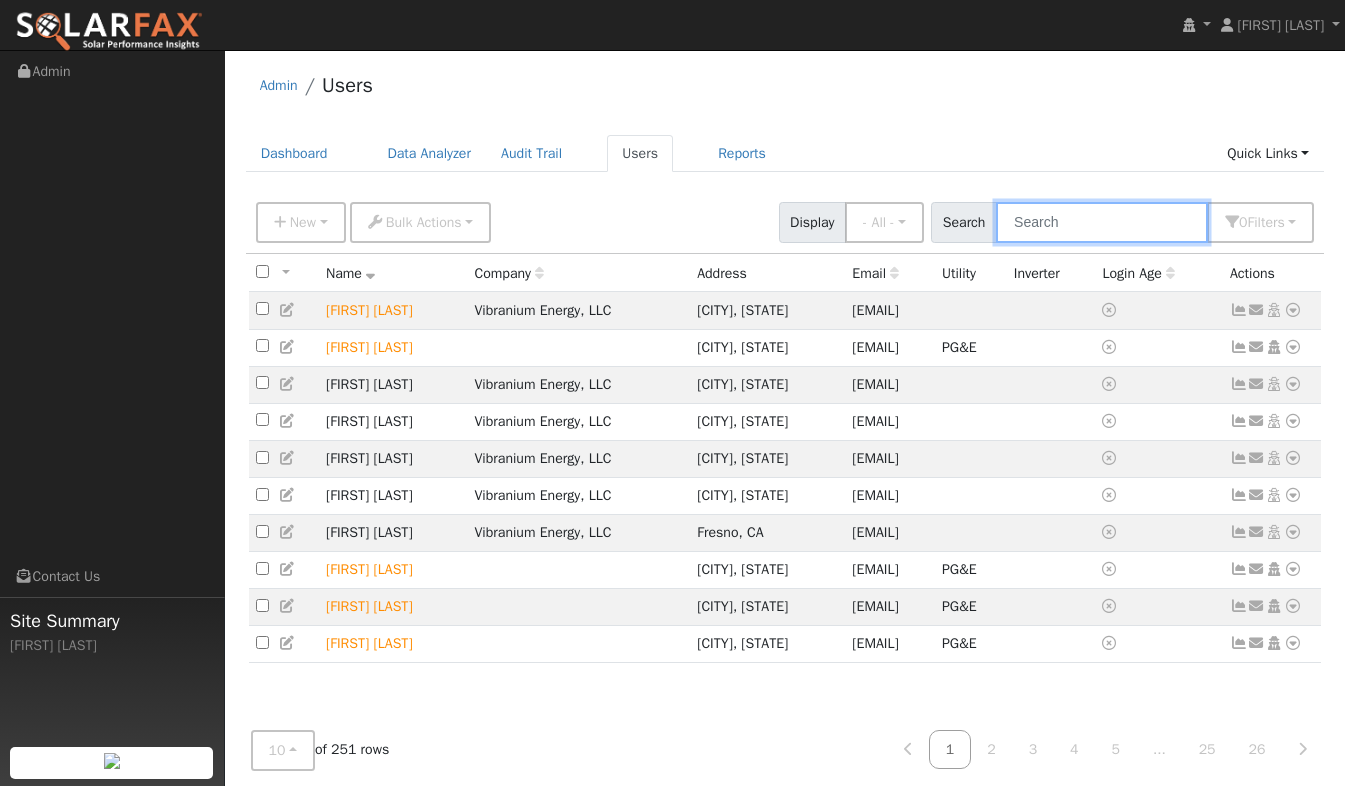 click at bounding box center (1102, 222) 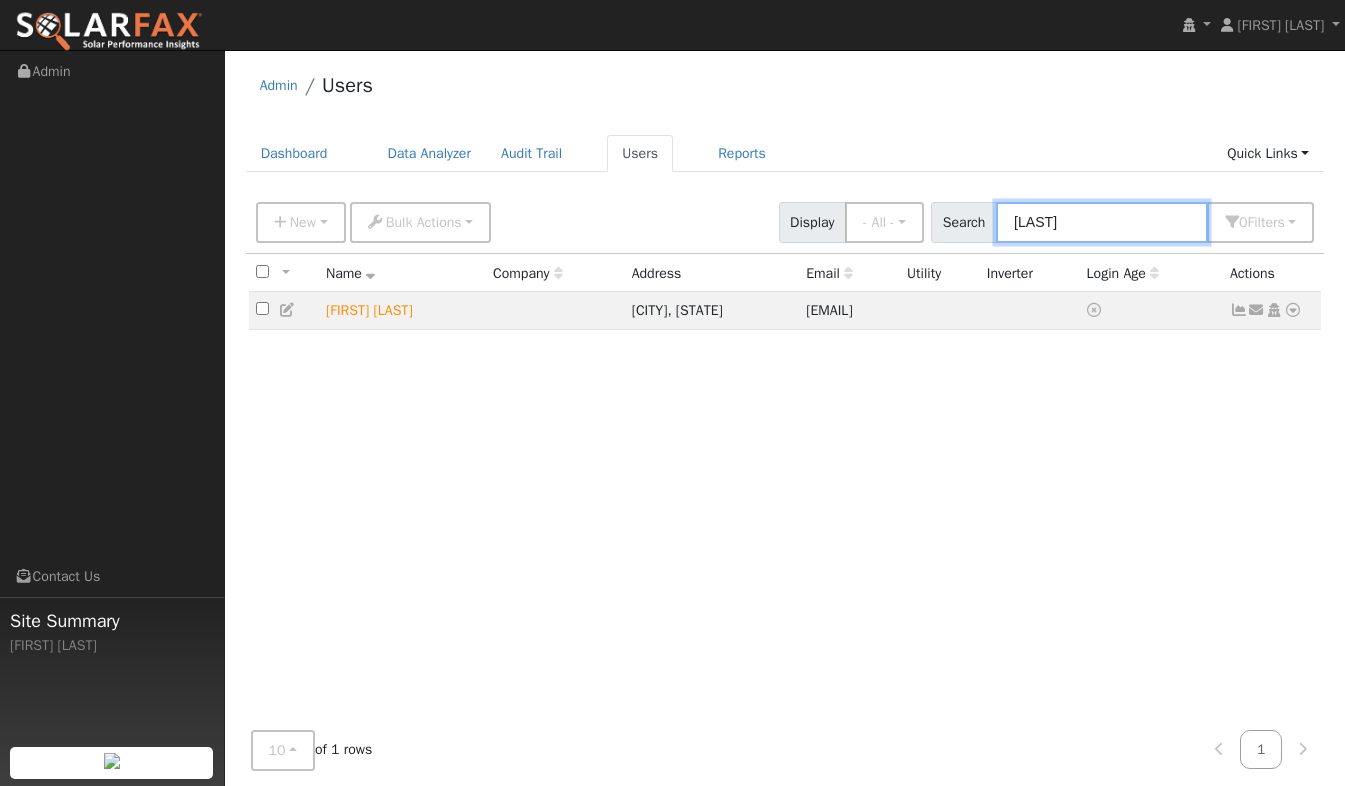 type on "Reyes" 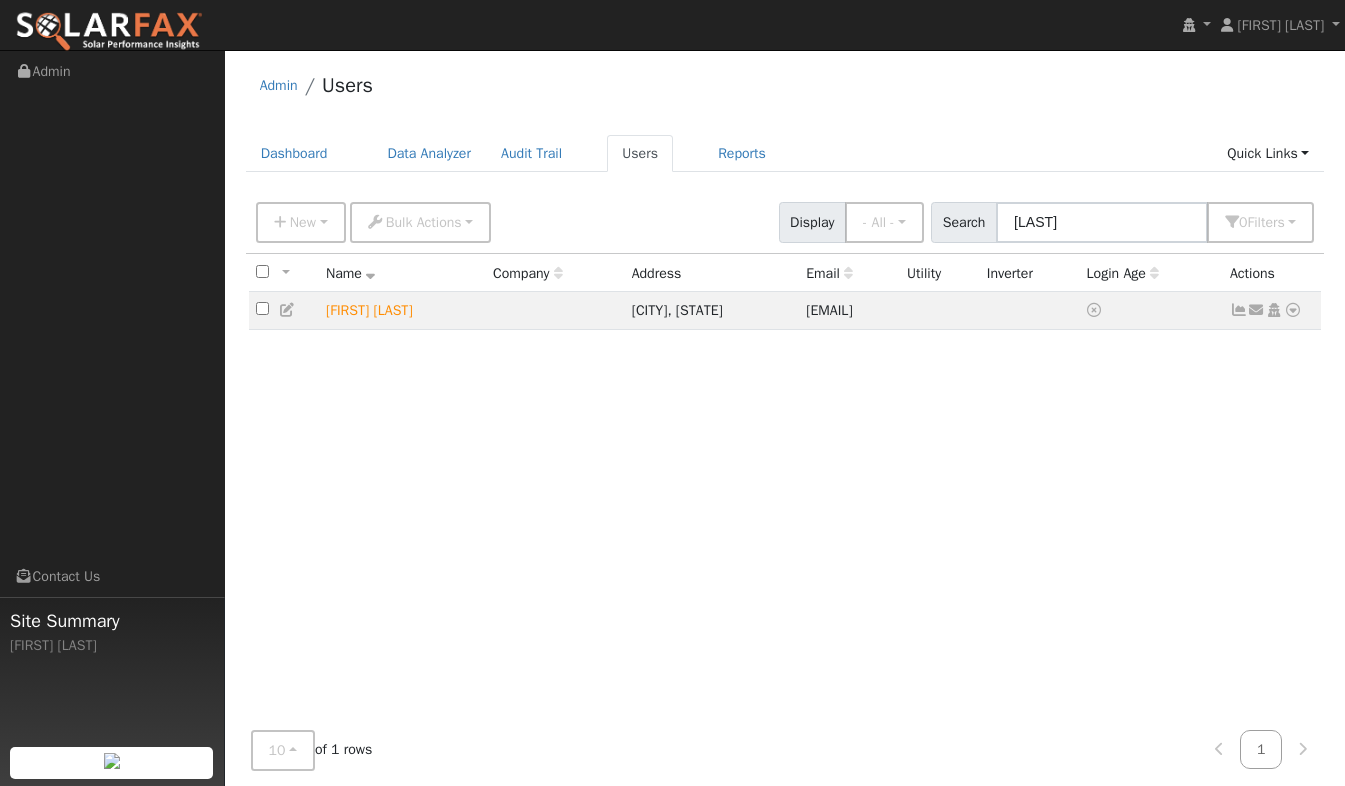 click at bounding box center [1293, 310] 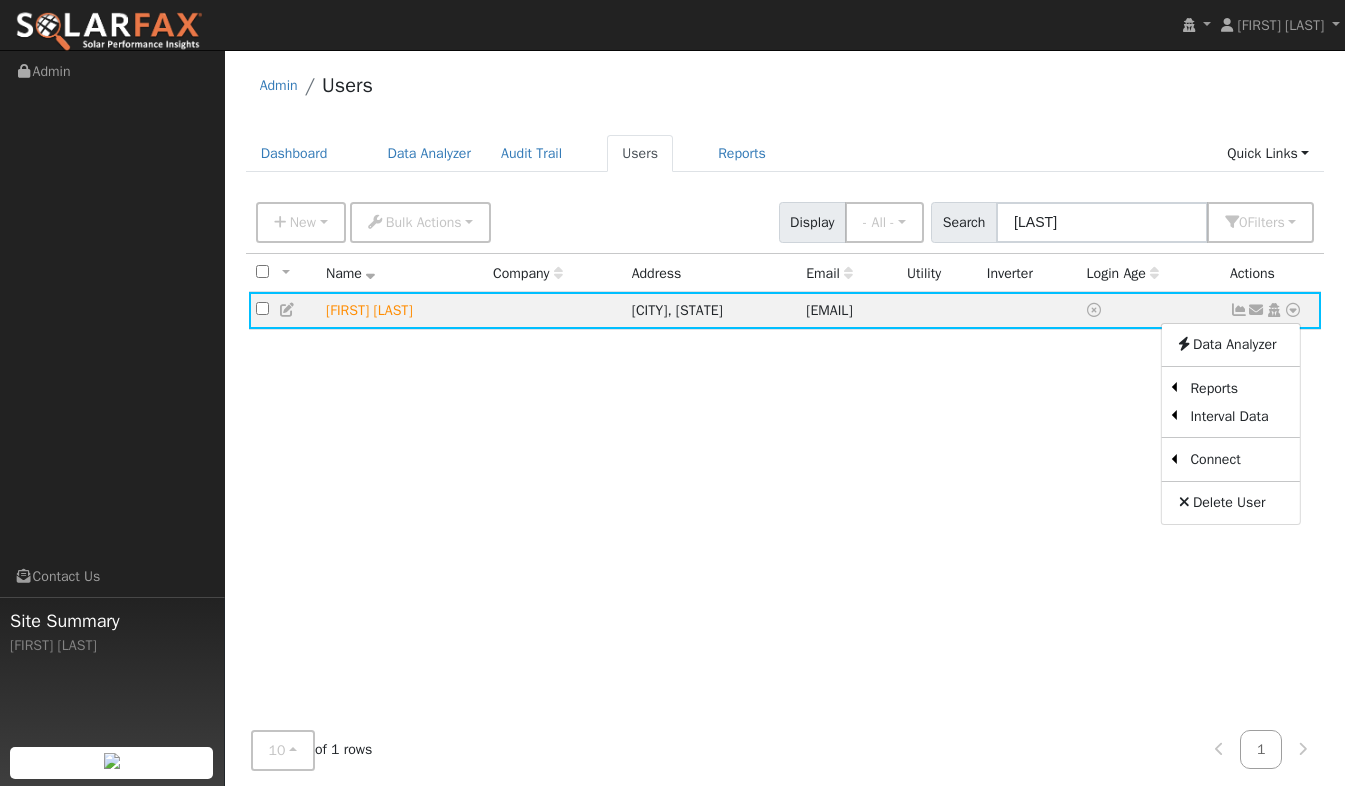 click on "Utility" at bounding box center [0, 0] 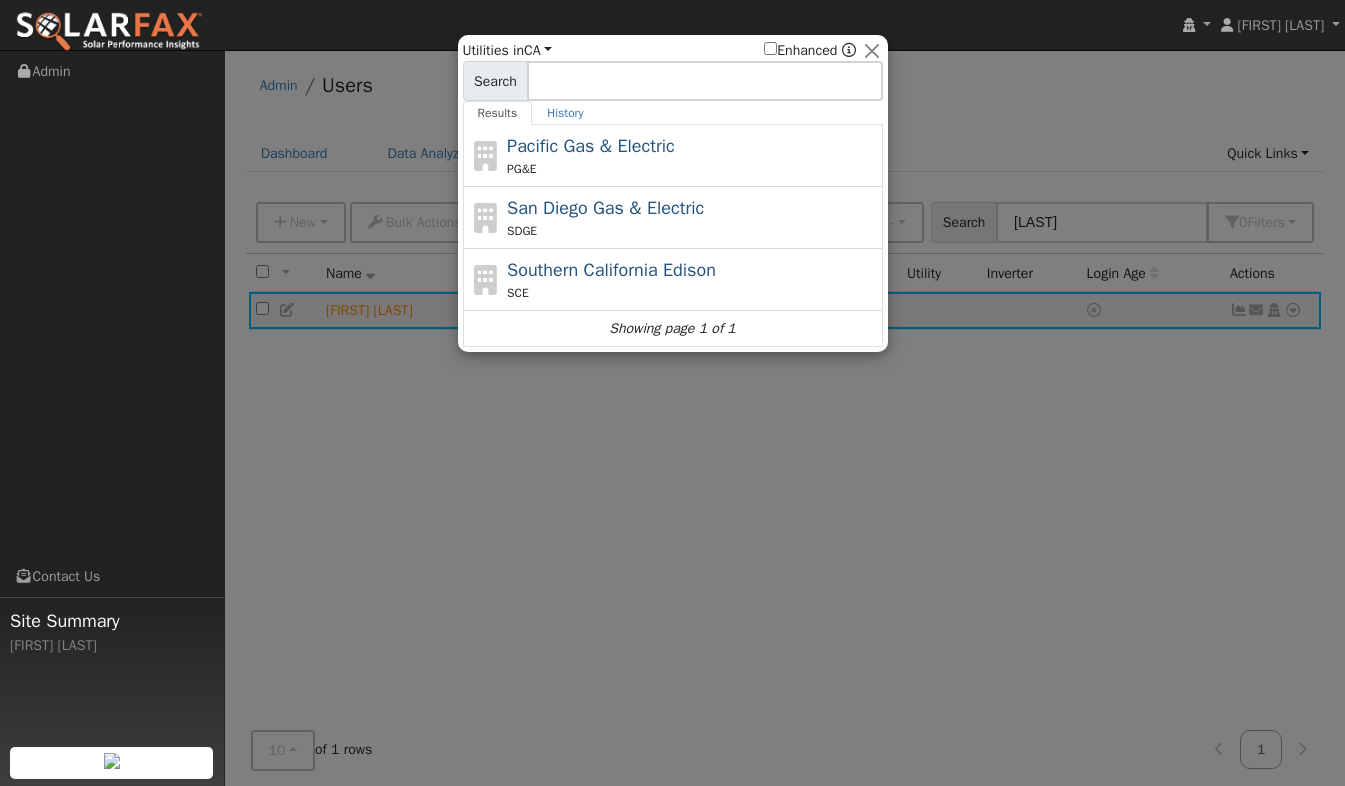 click on "Pacific Gas & Electric" at bounding box center (591, 146) 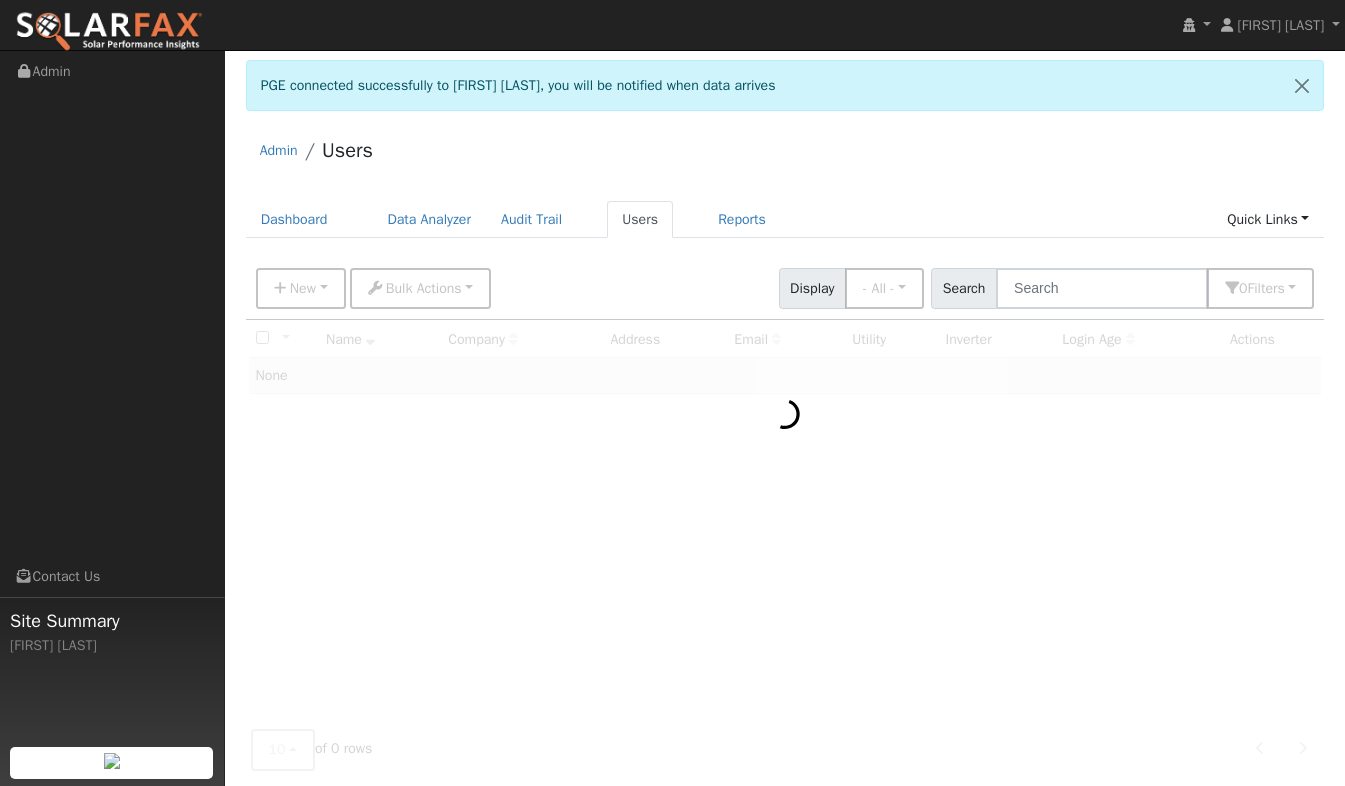 scroll, scrollTop: 0, scrollLeft: 0, axis: both 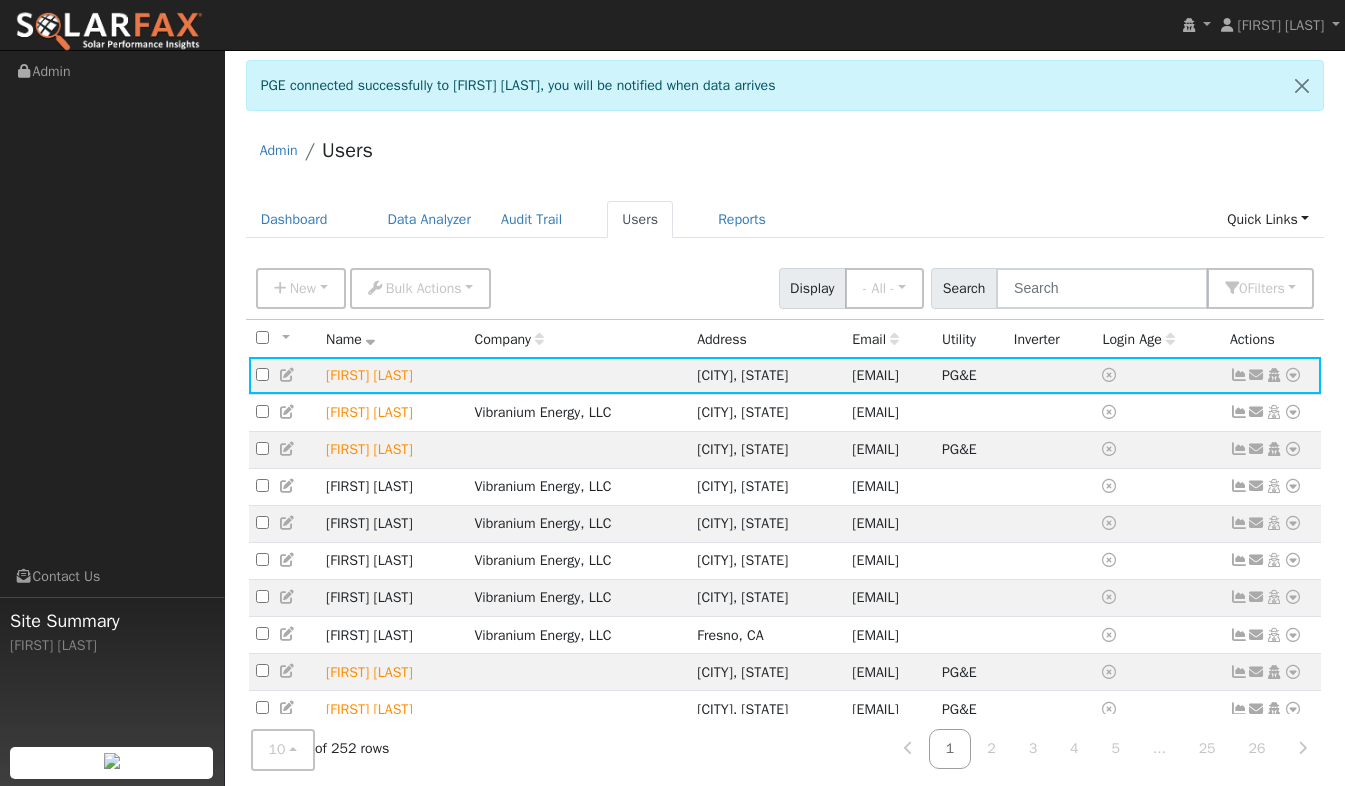 click at bounding box center [1293, 375] 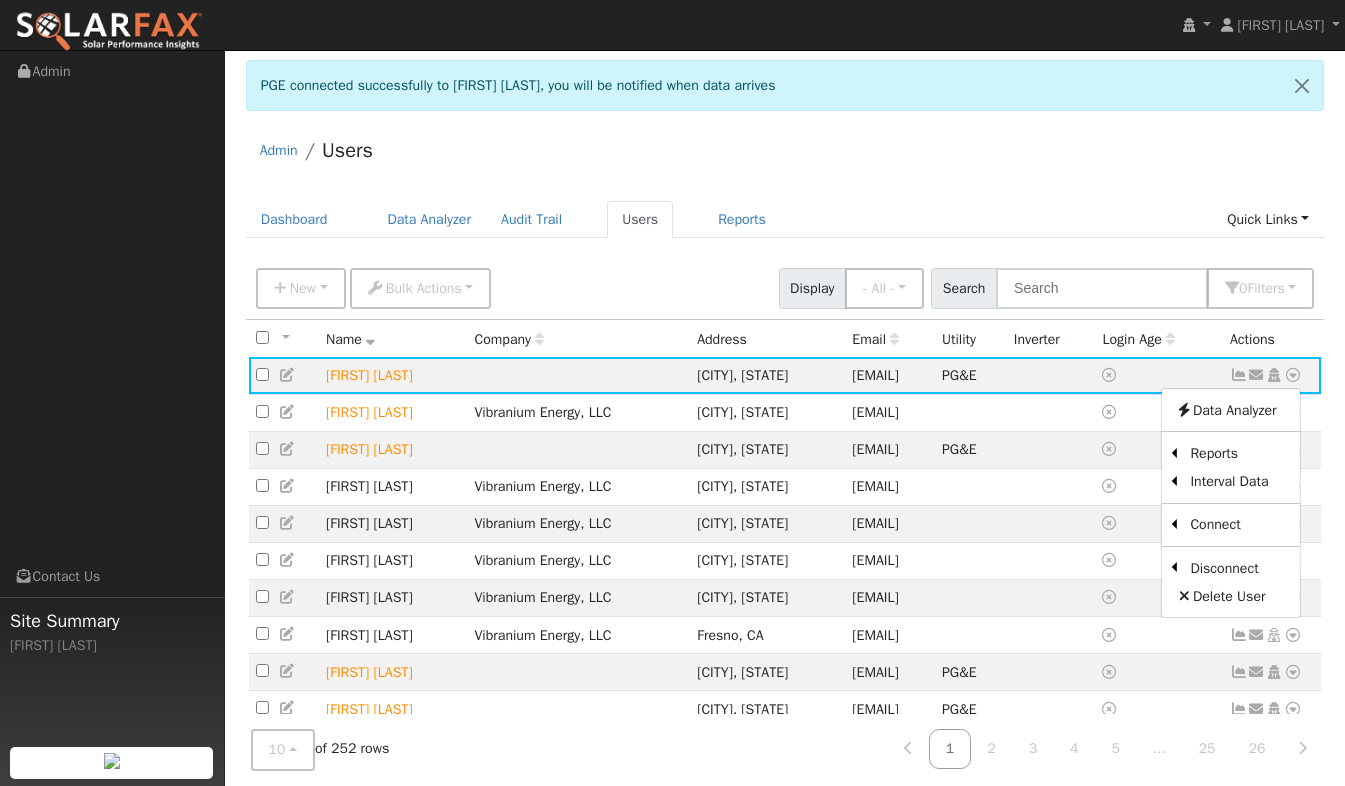 click on "Scenario" at bounding box center (0, 0) 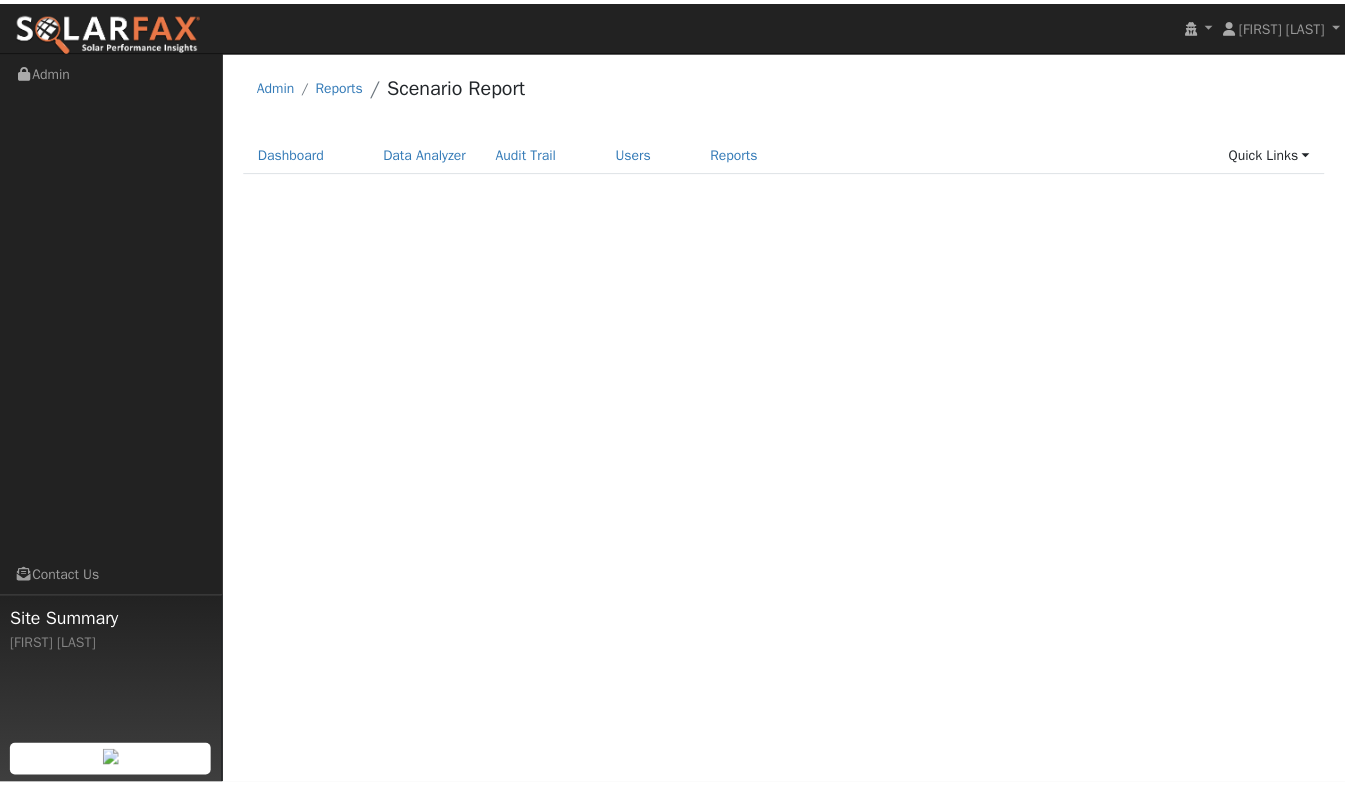scroll, scrollTop: 0, scrollLeft: 0, axis: both 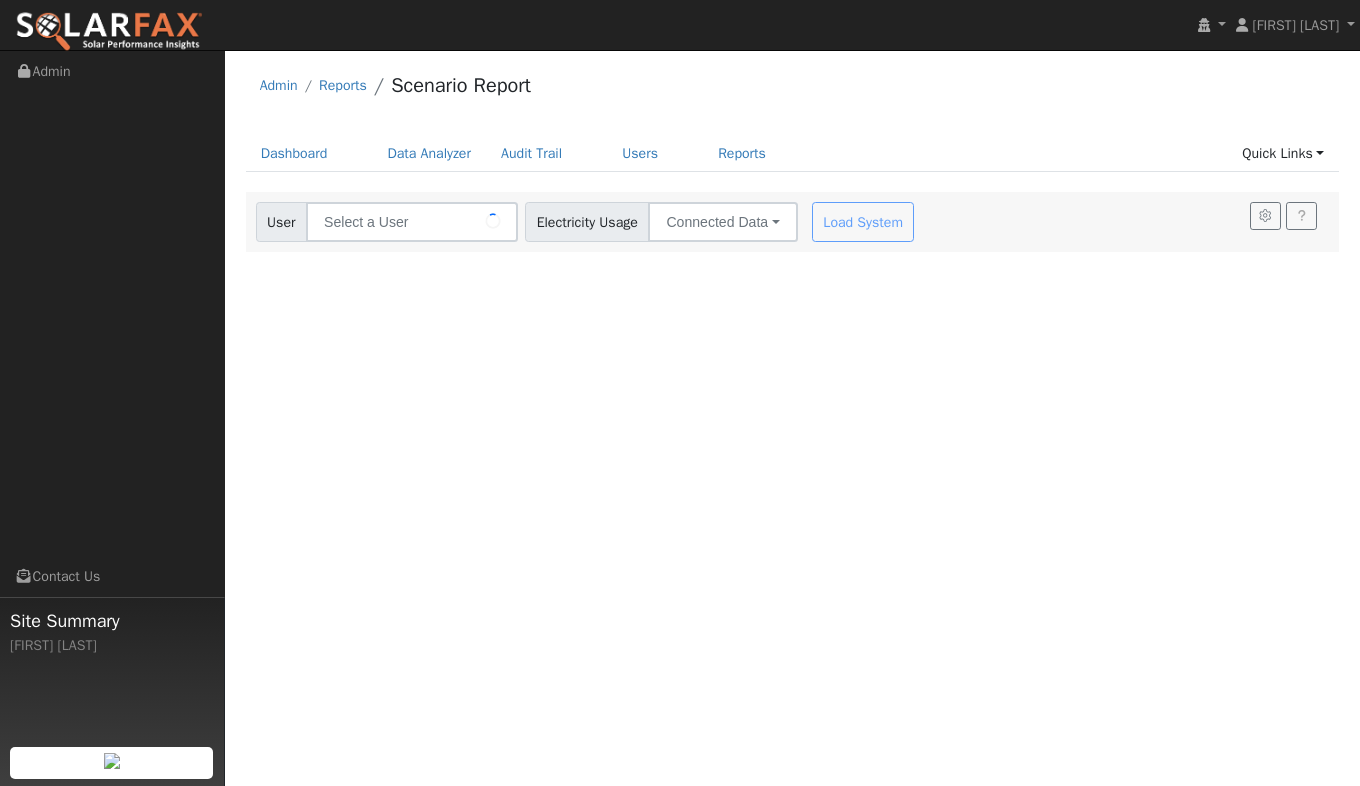 type on "[FIRST] [LAST]" 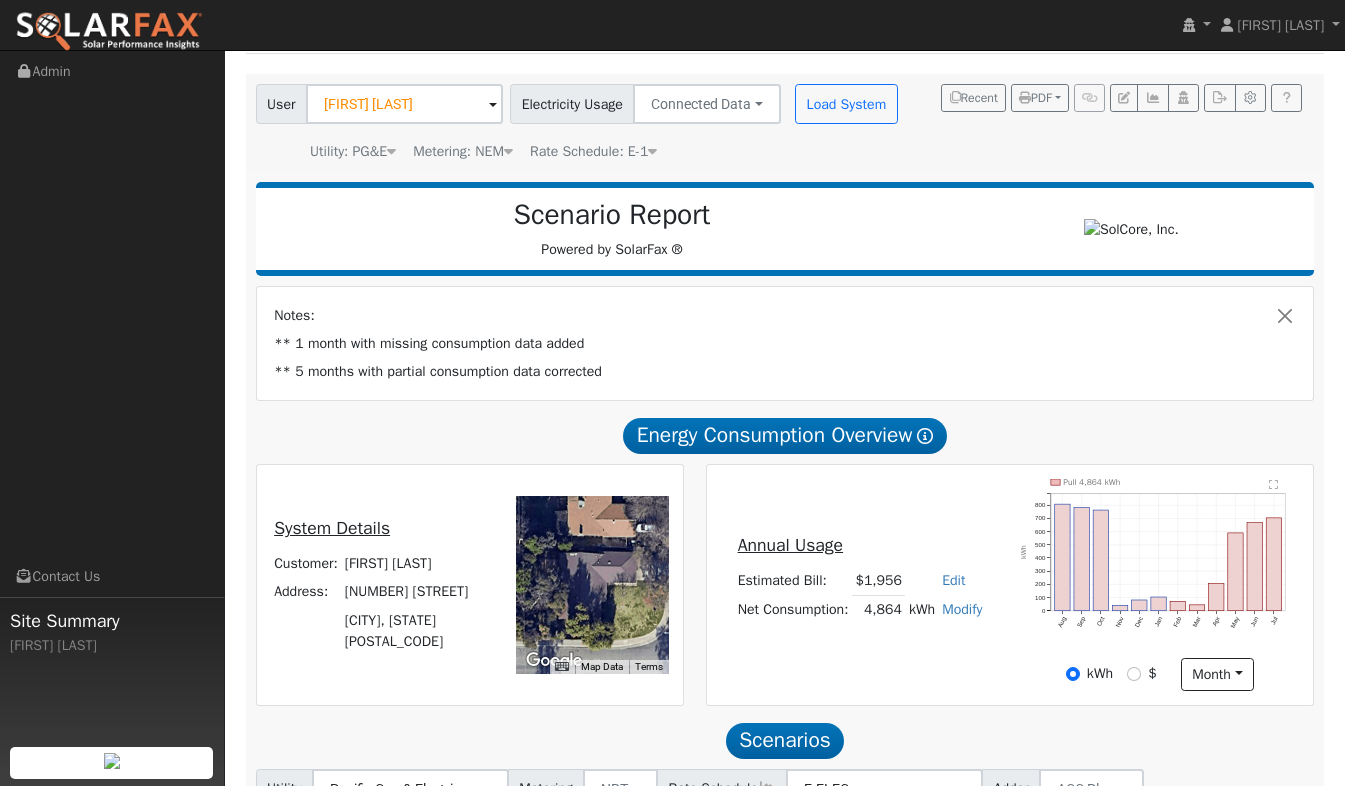 scroll, scrollTop: 300, scrollLeft: 0, axis: vertical 